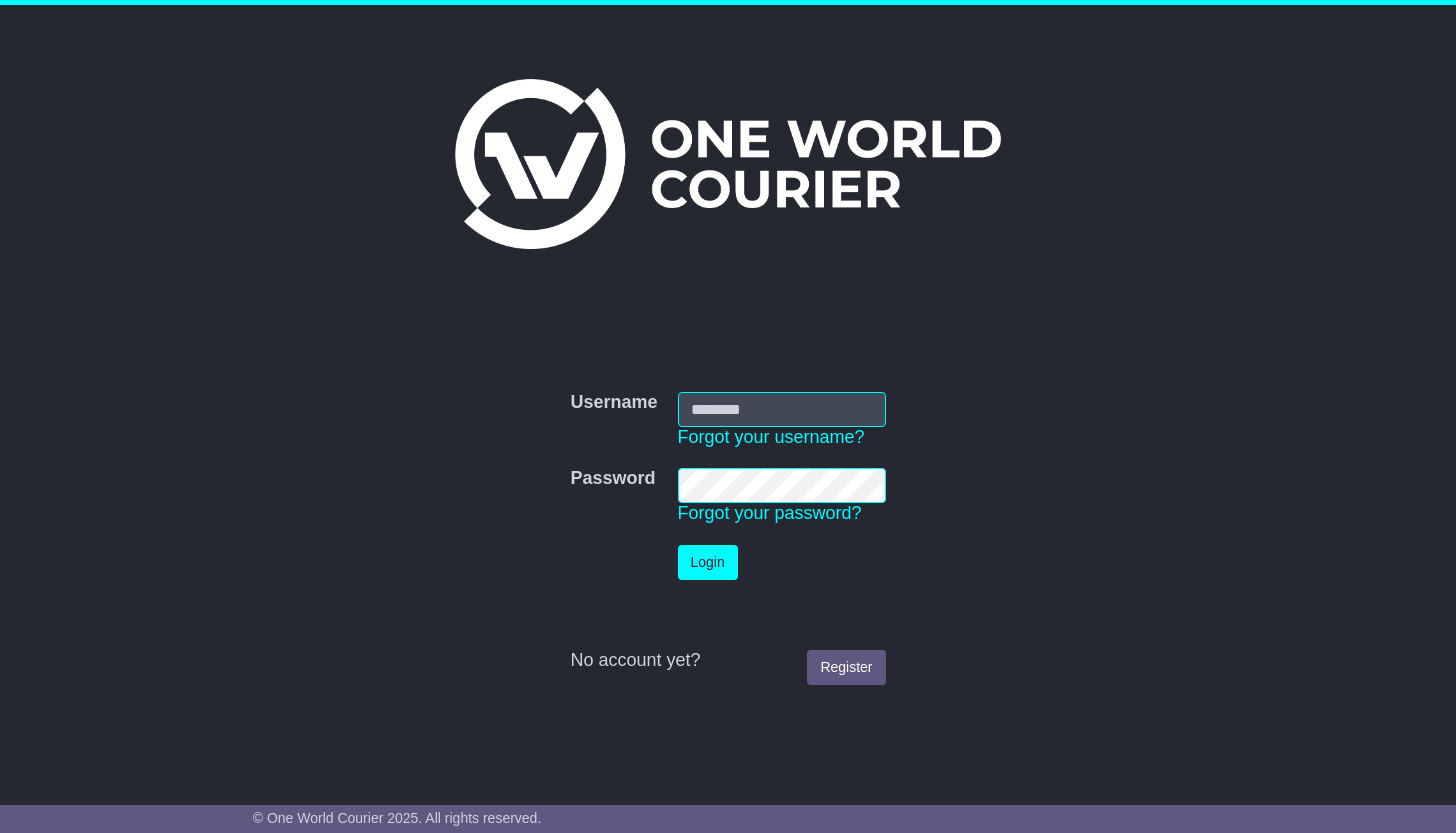 scroll, scrollTop: 0, scrollLeft: 0, axis: both 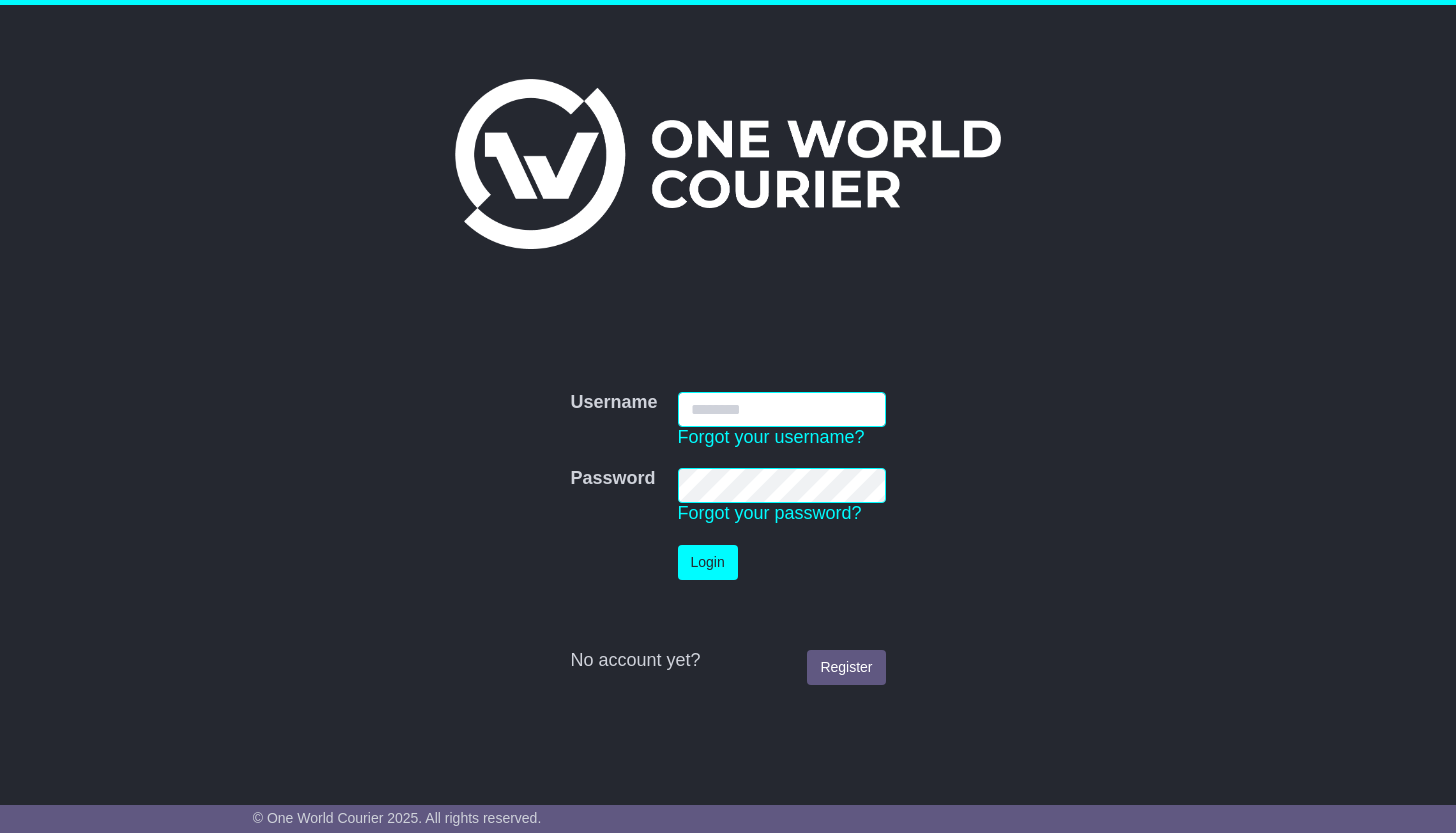 type on "**********" 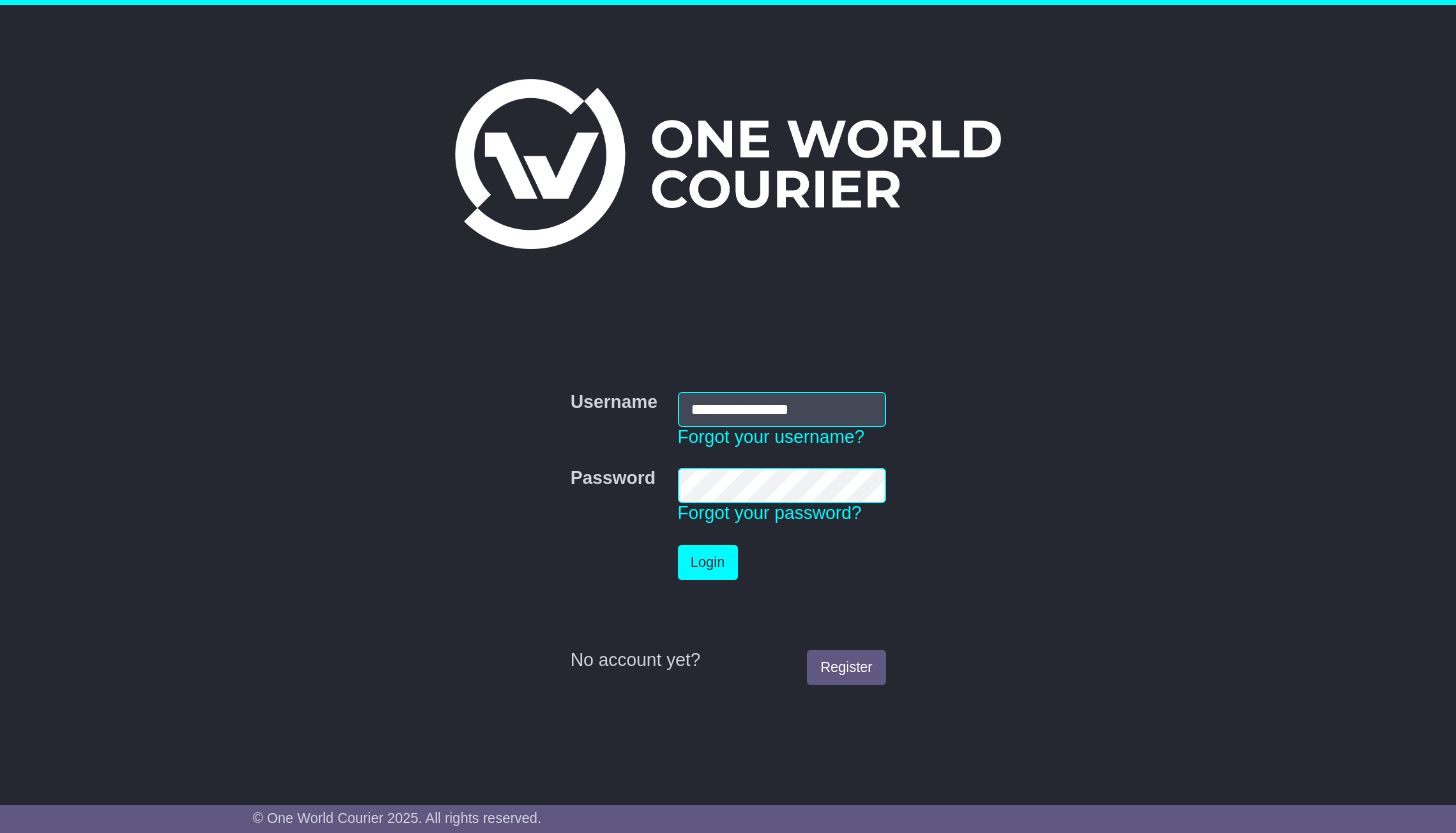 click on "Login" at bounding box center (708, 562) 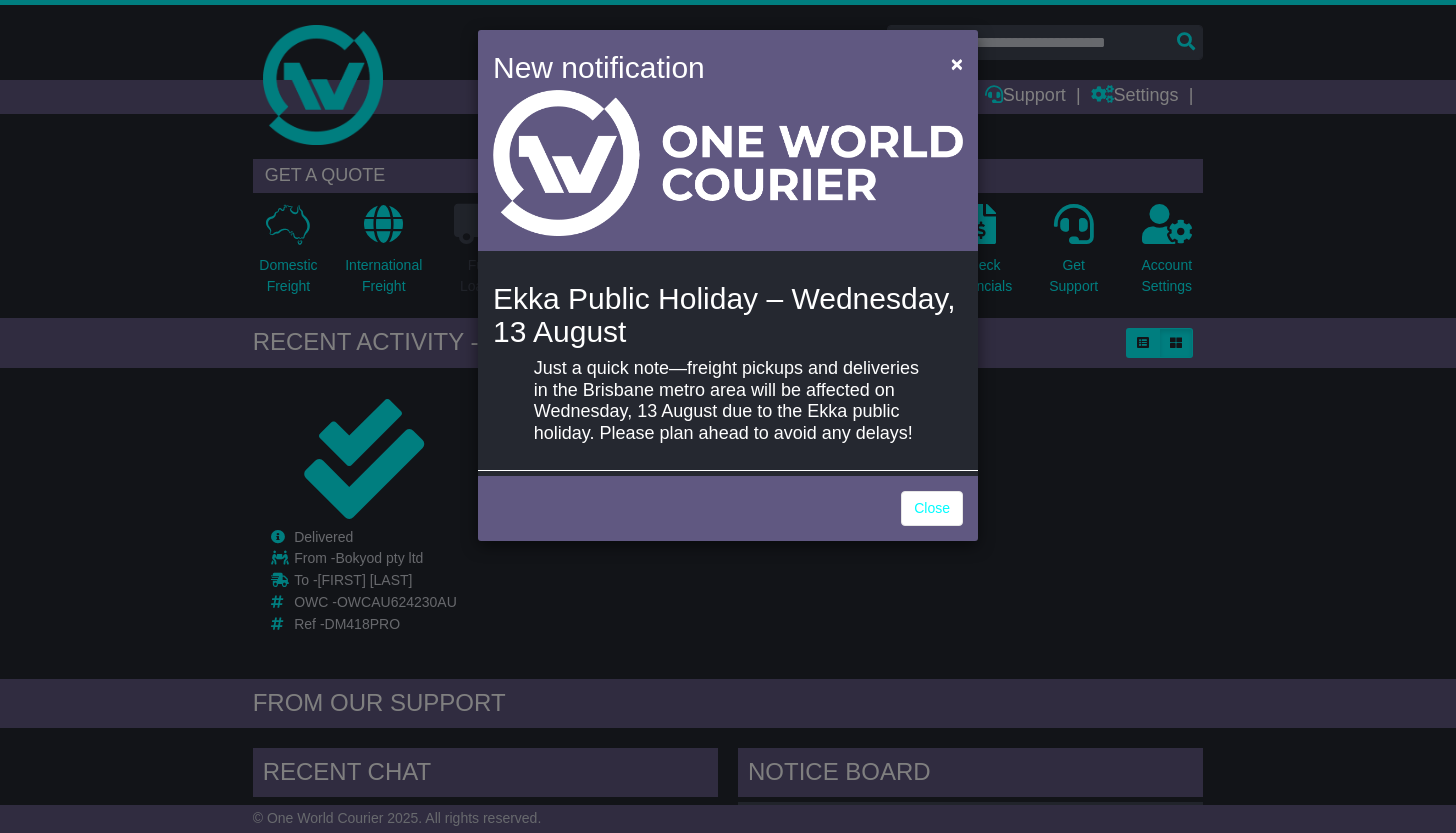 scroll, scrollTop: 0, scrollLeft: 0, axis: both 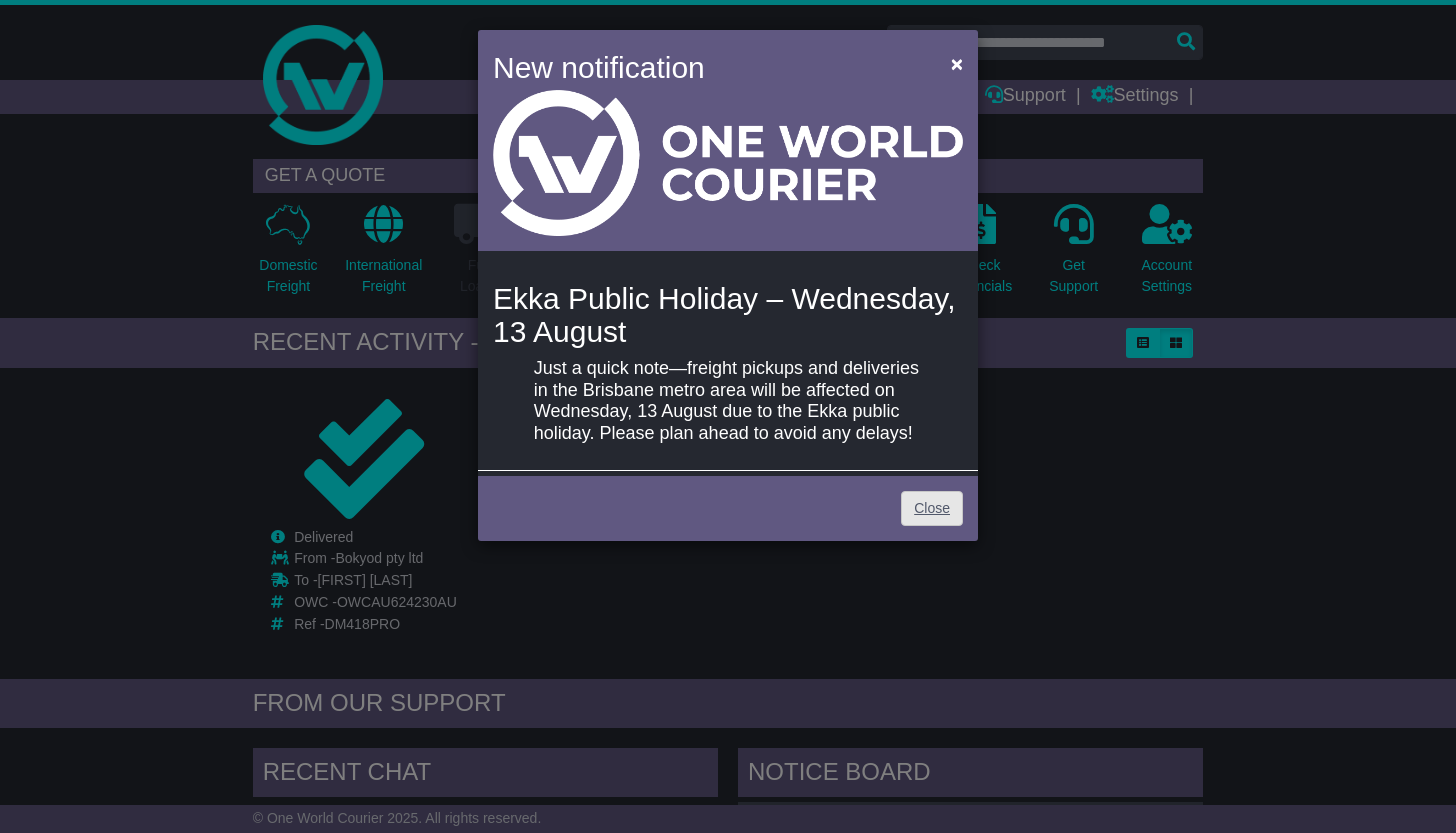 click on "Close" at bounding box center (932, 508) 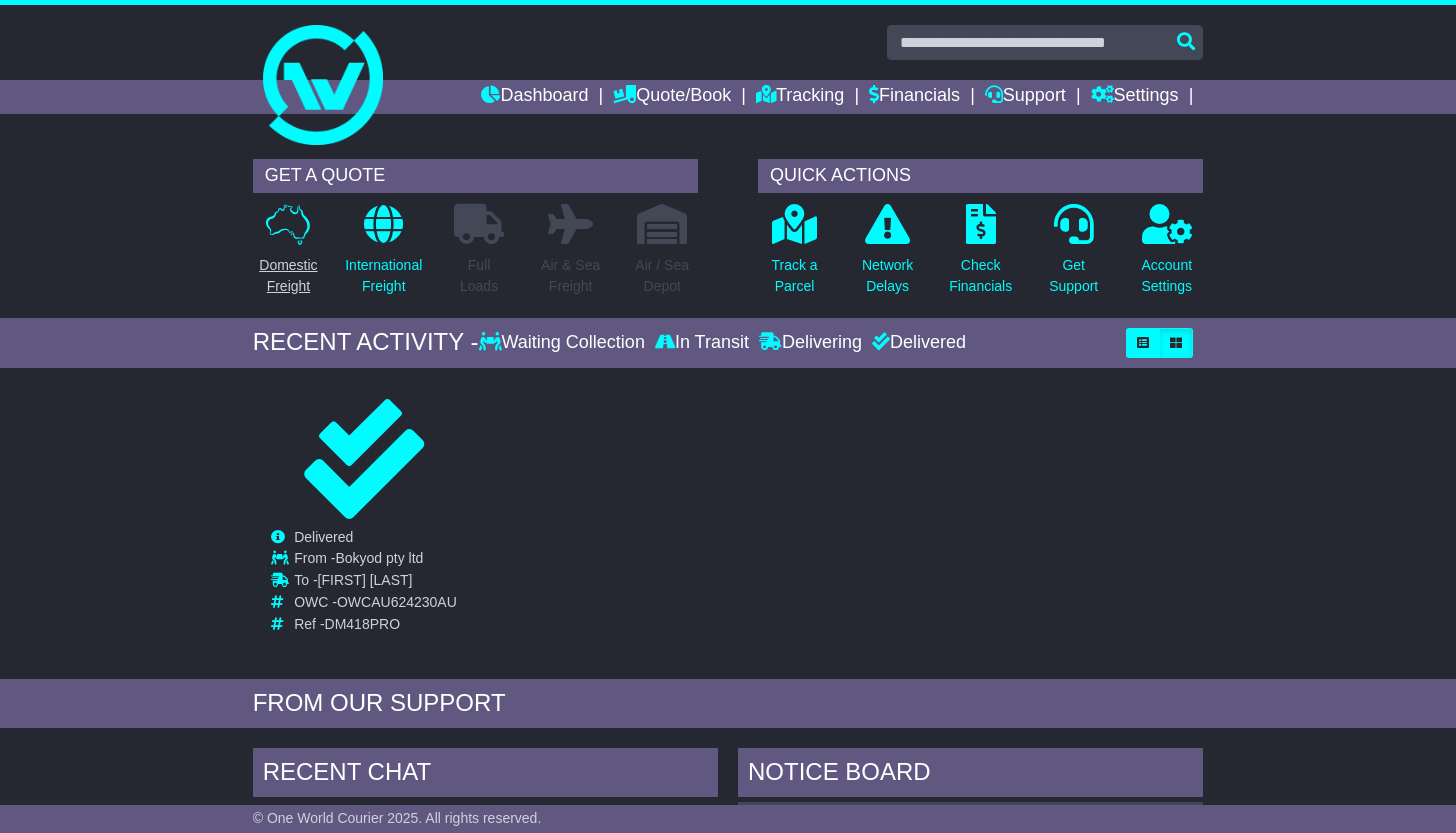 click on "Domestic Freight" at bounding box center (288, 255) 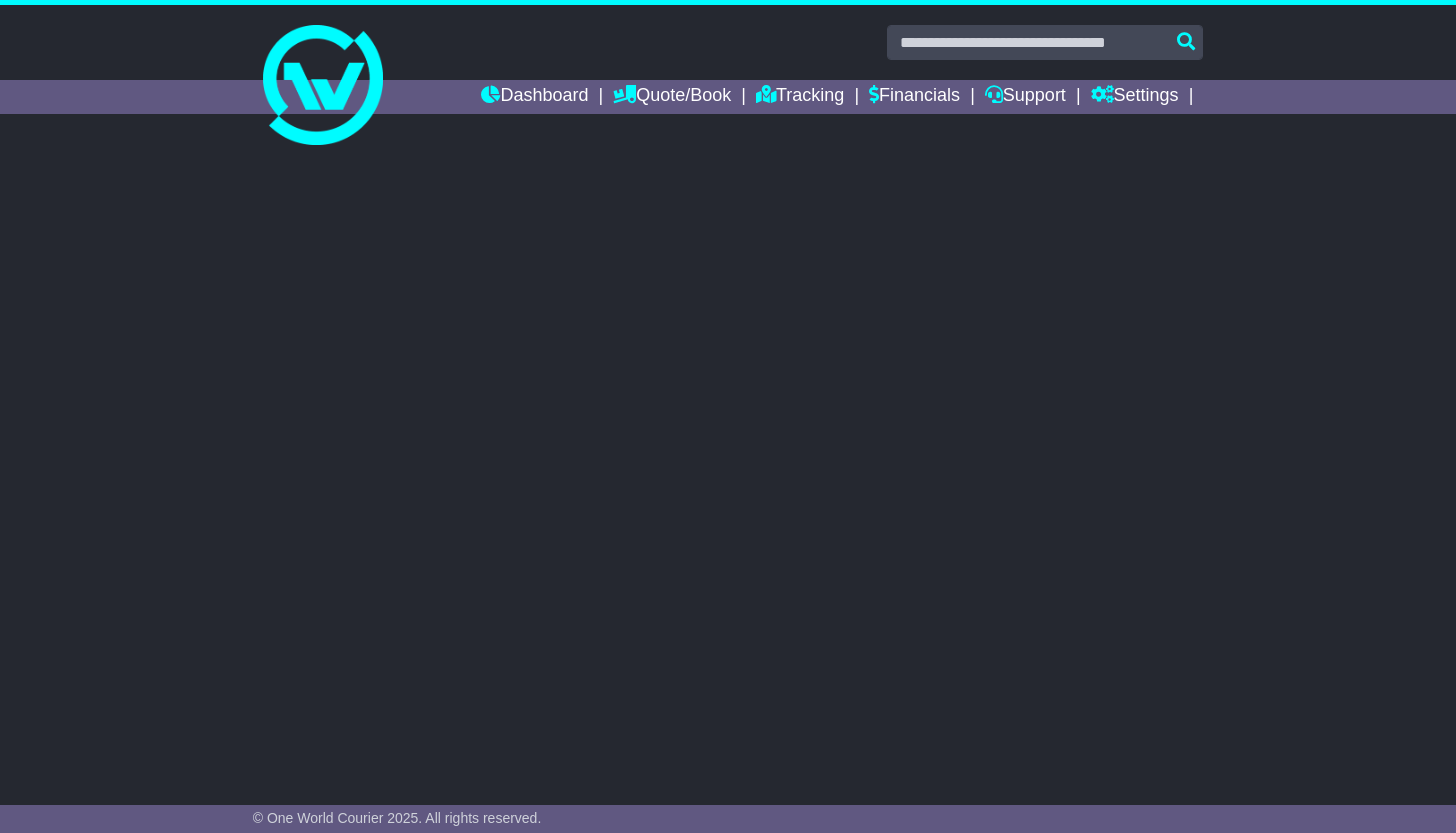 scroll, scrollTop: 0, scrollLeft: 0, axis: both 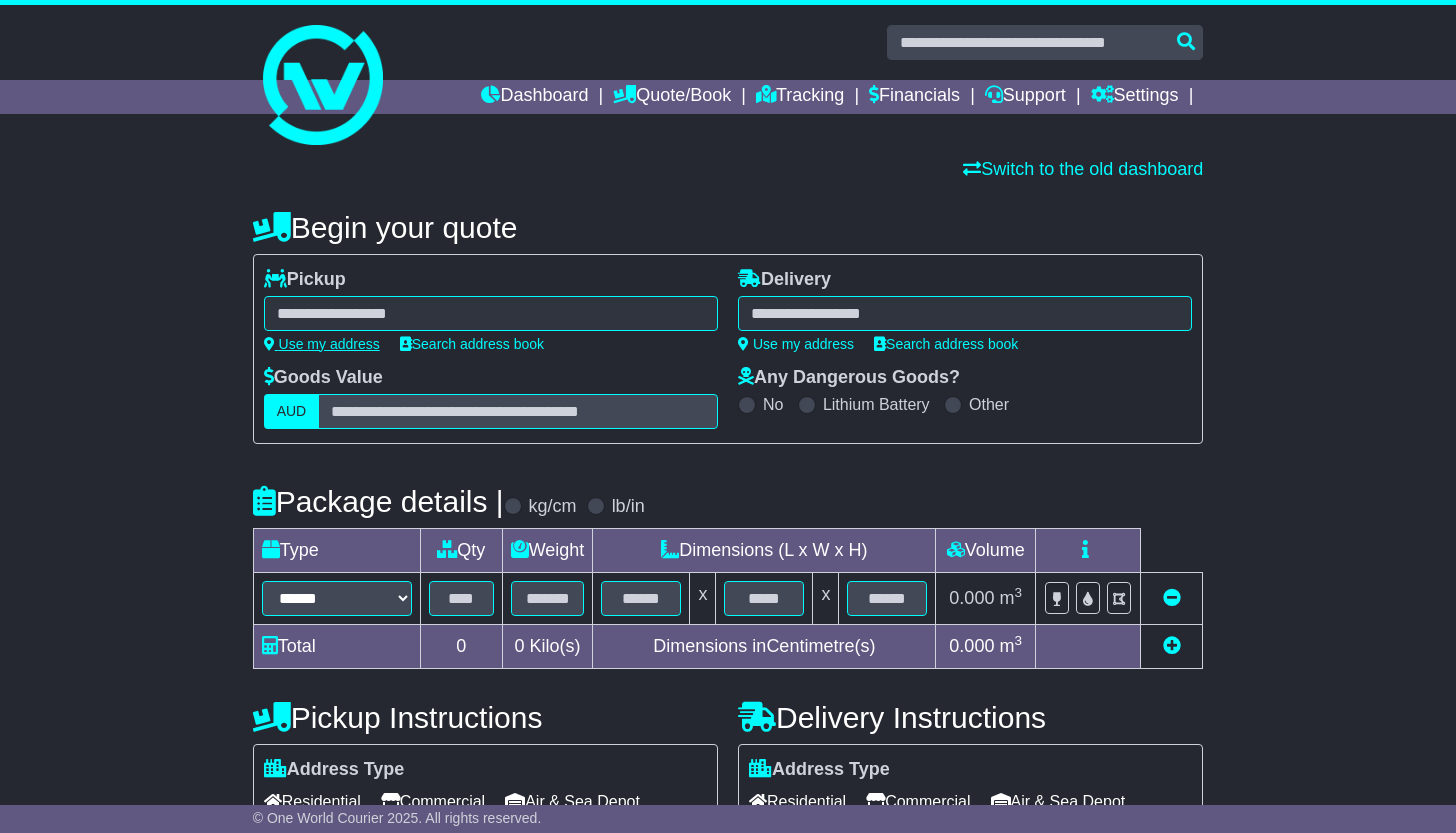 click on "Use my address" at bounding box center (322, 344) 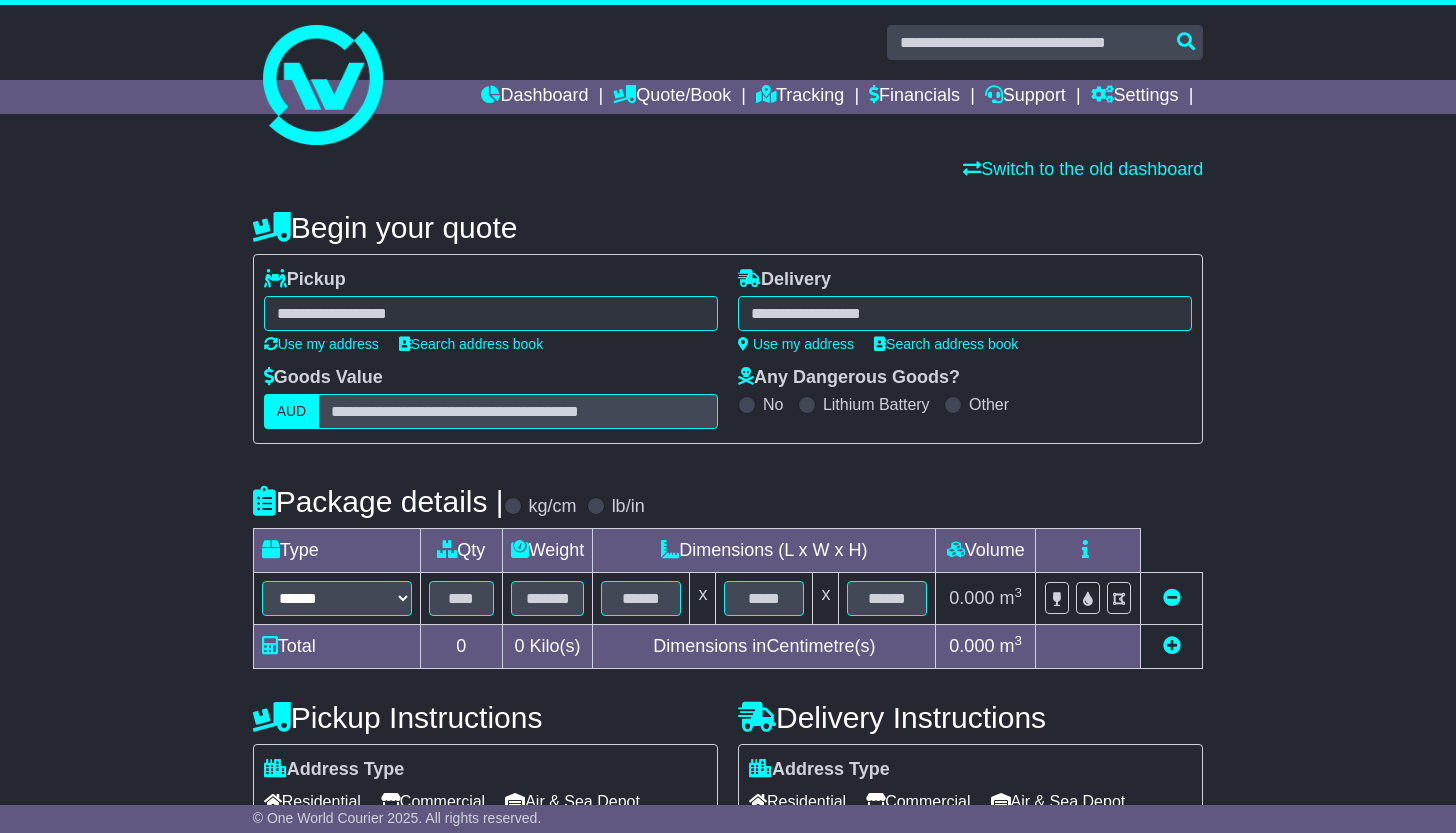 type on "**********" 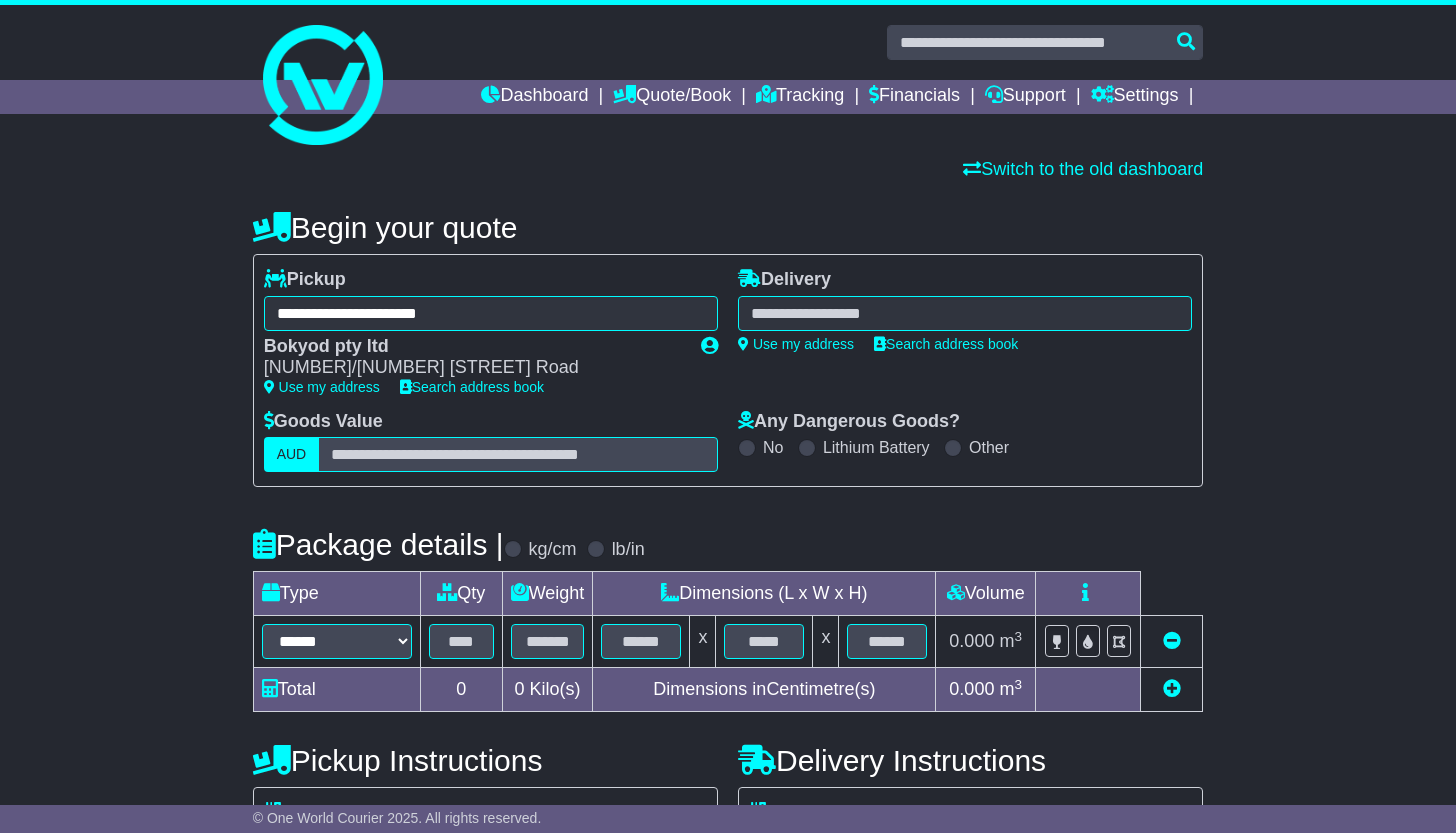 click at bounding box center (965, 313) 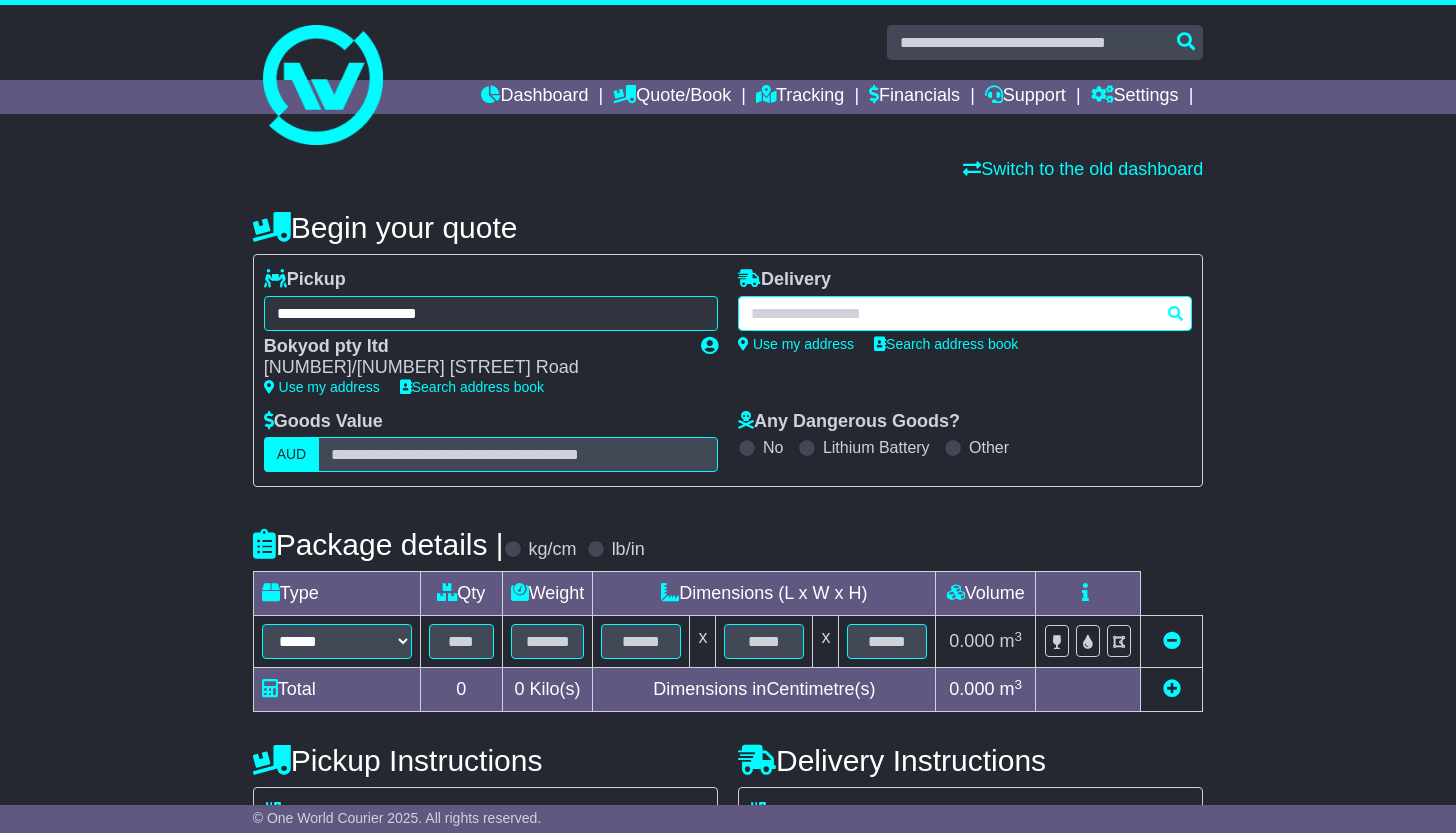 paste on "********" 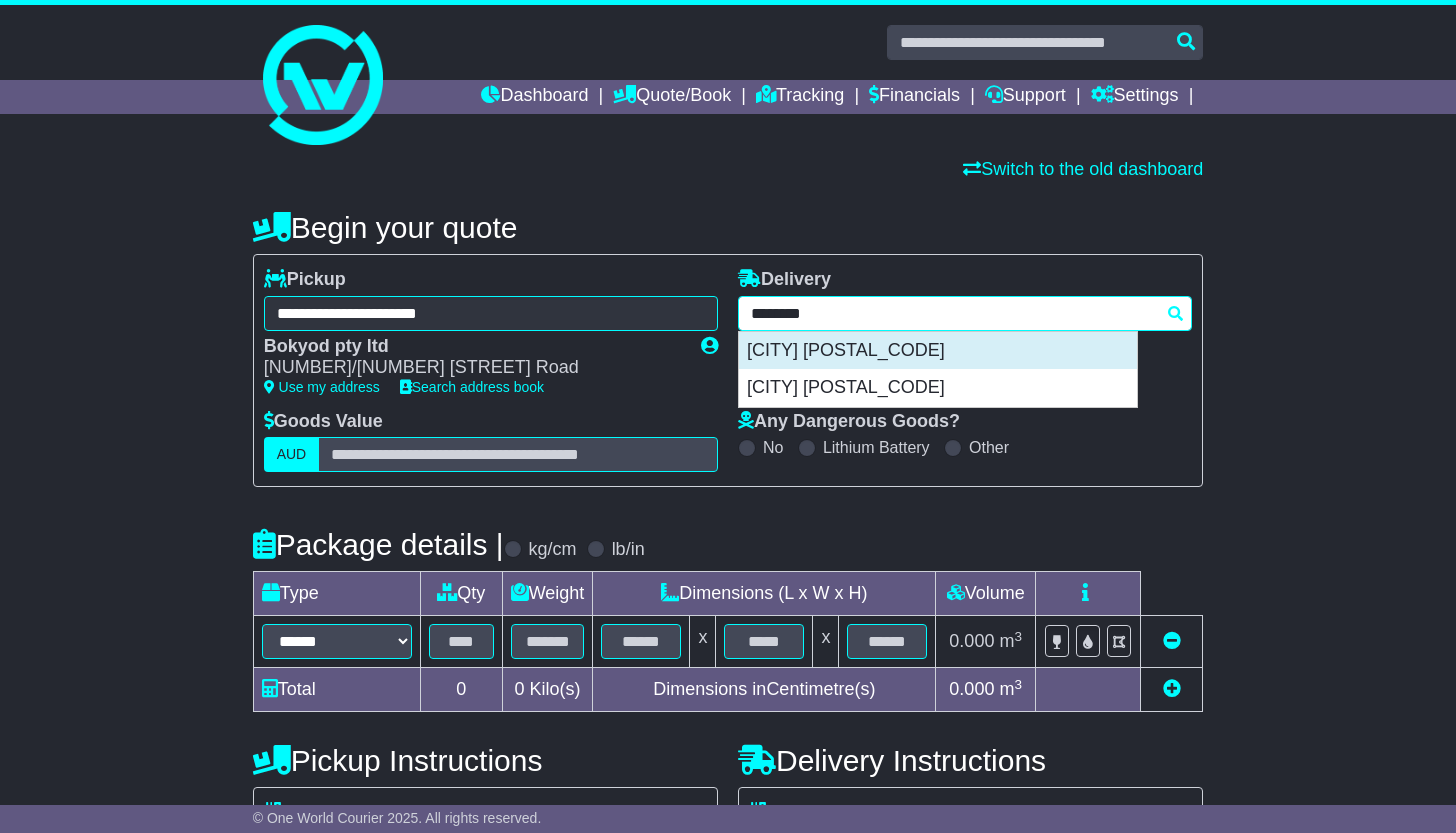 click on "KARRATHA 6714" at bounding box center (938, 351) 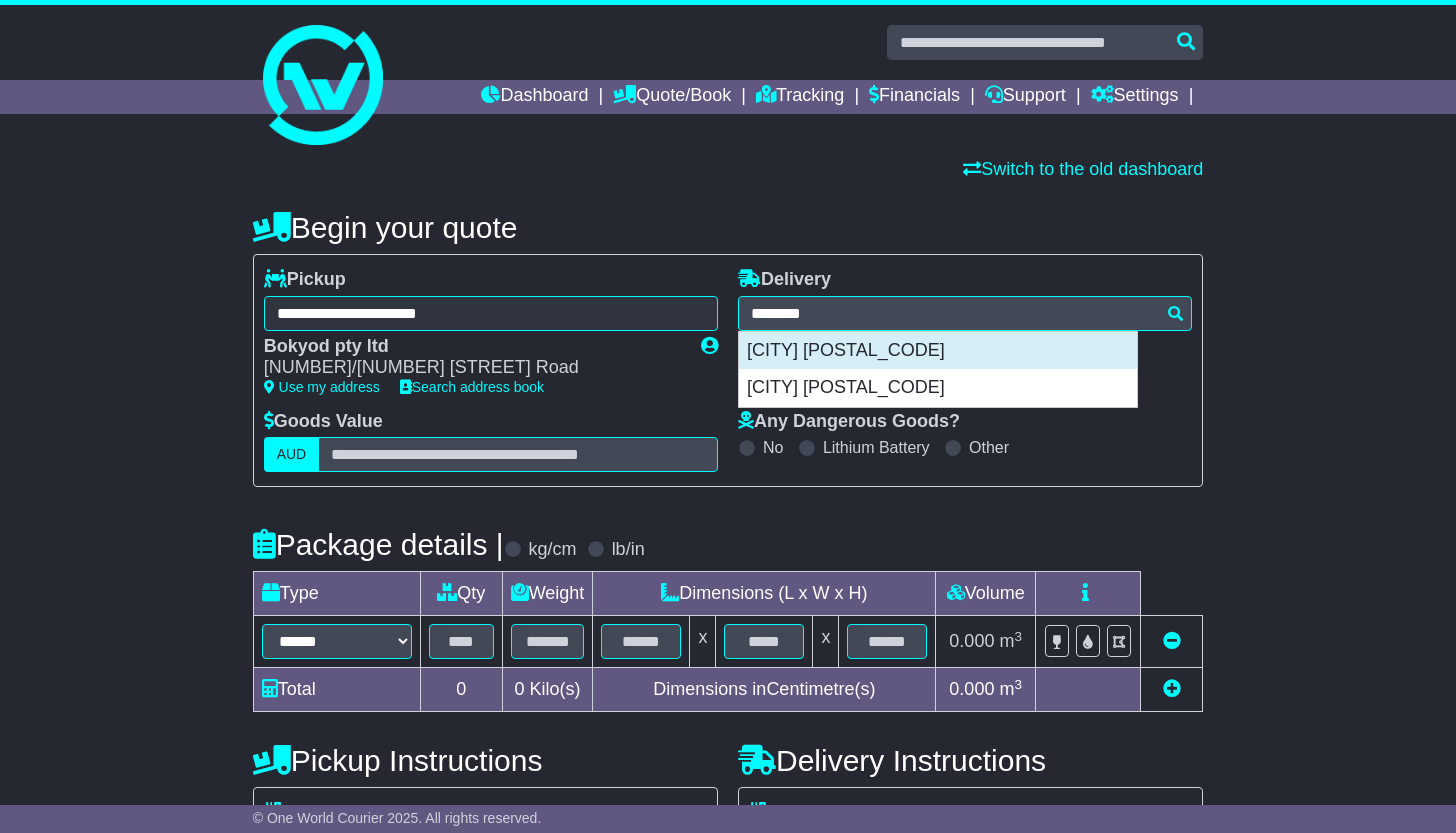 type on "**********" 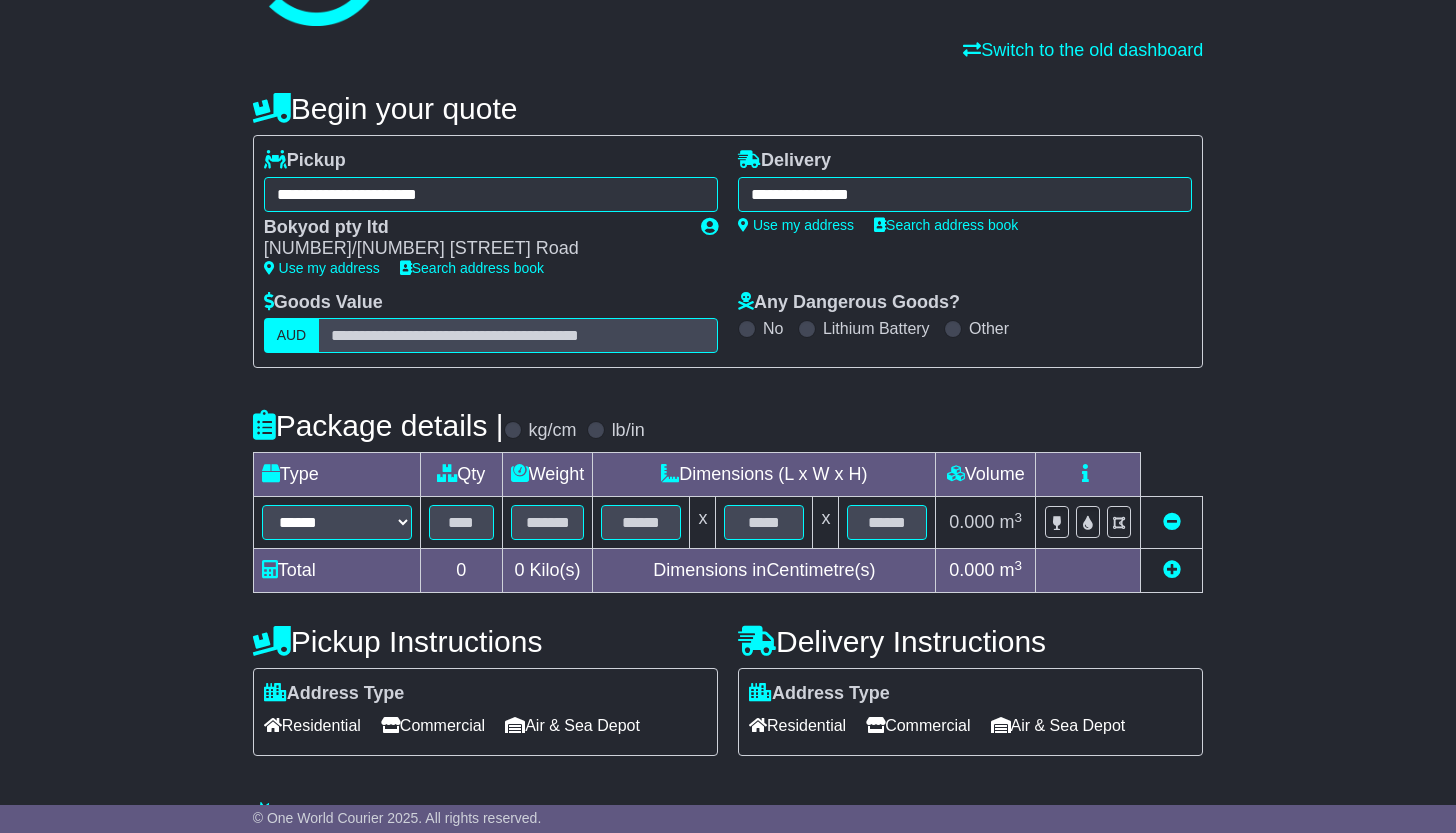 scroll, scrollTop: 123, scrollLeft: 0, axis: vertical 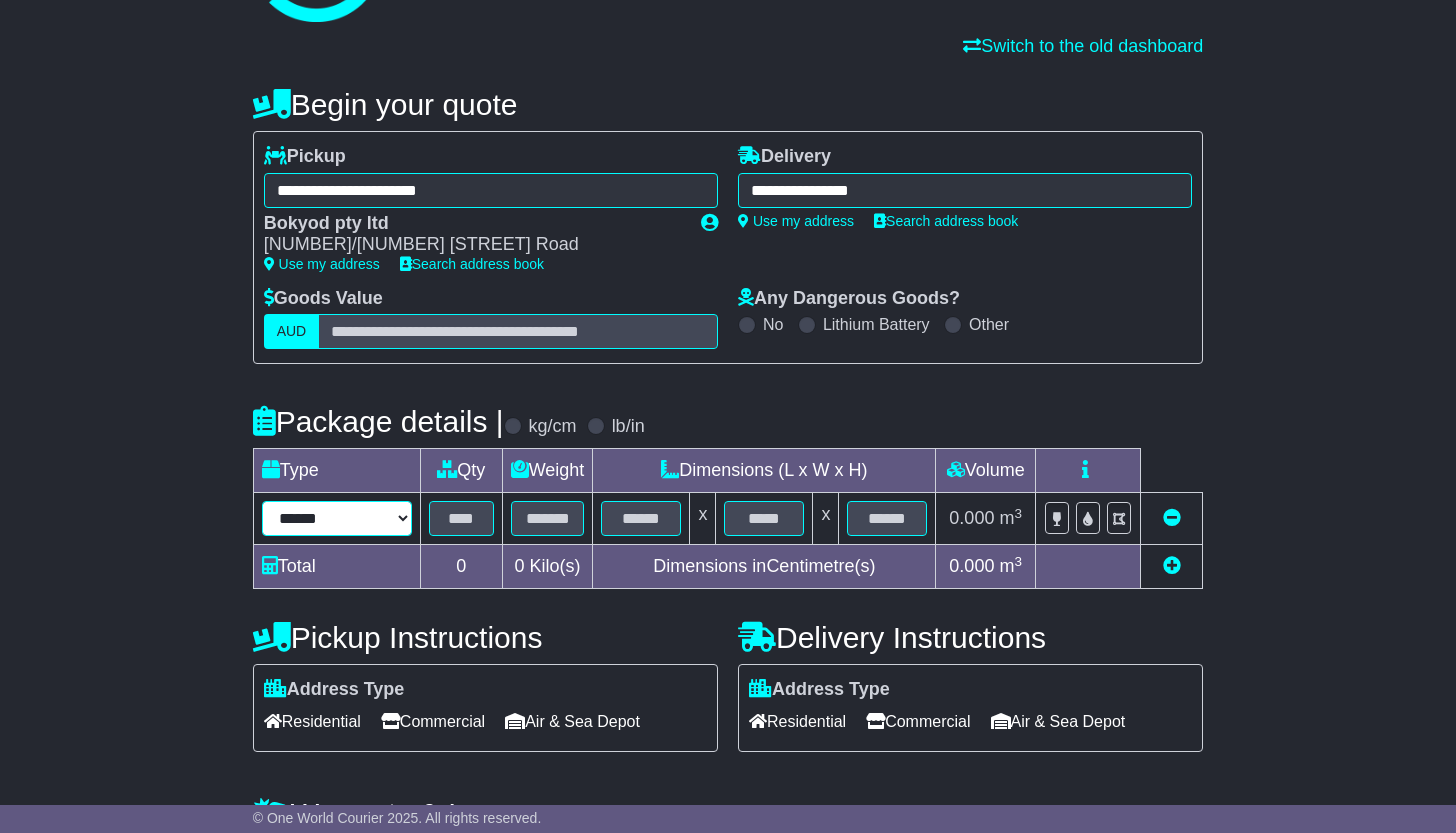 select on "*****" 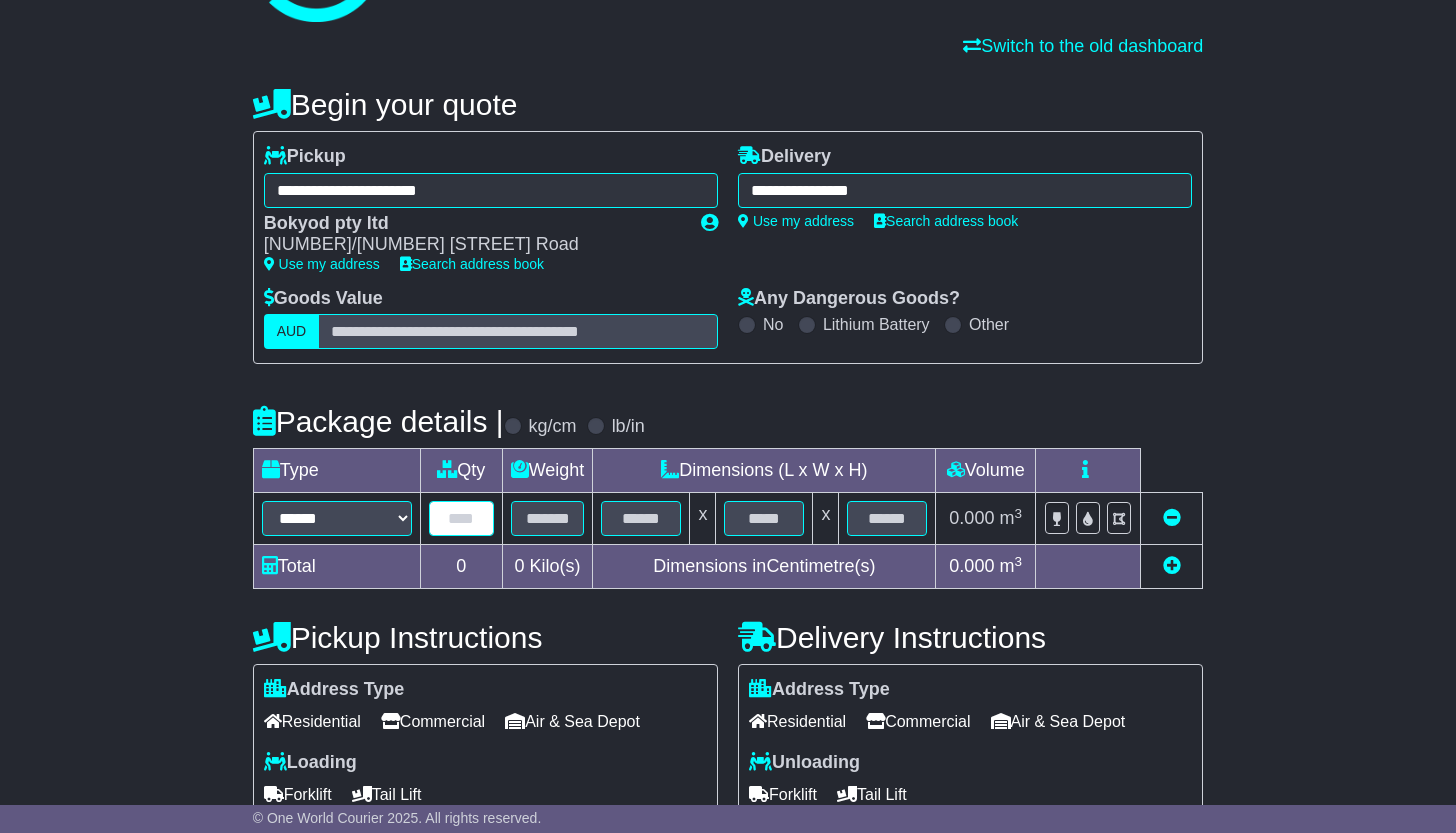click at bounding box center [461, 518] 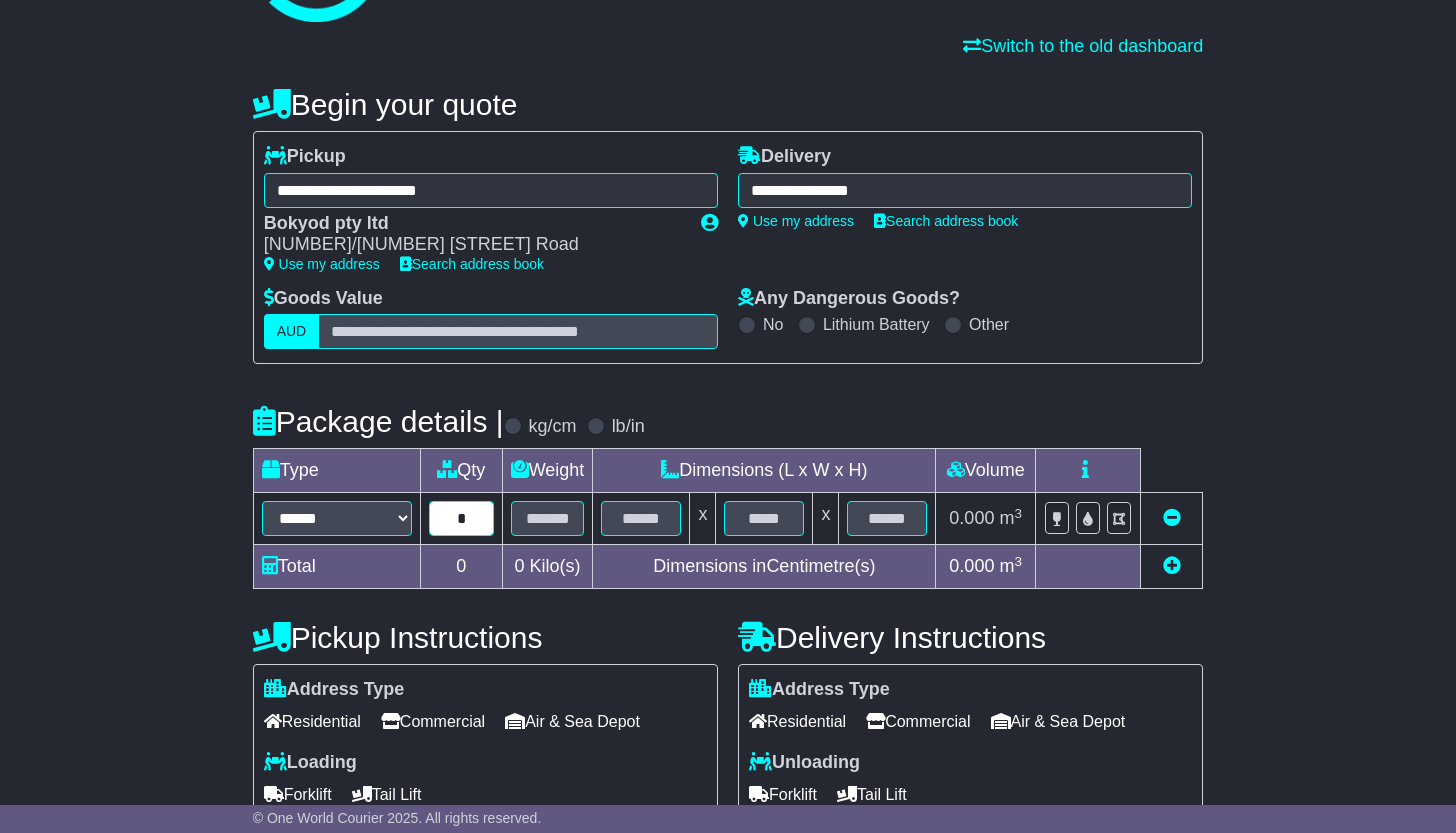 type on "*" 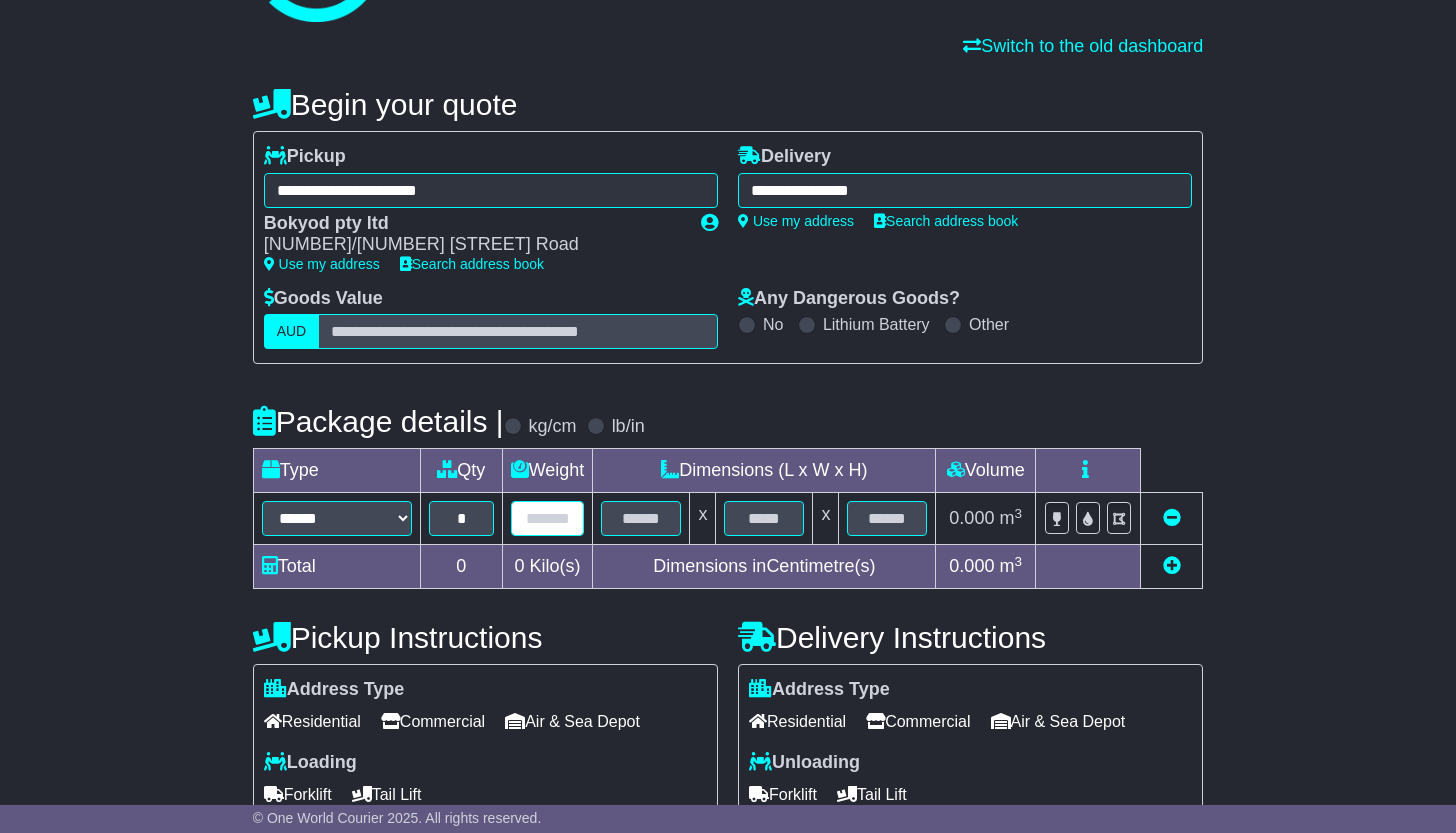 click at bounding box center (548, 518) 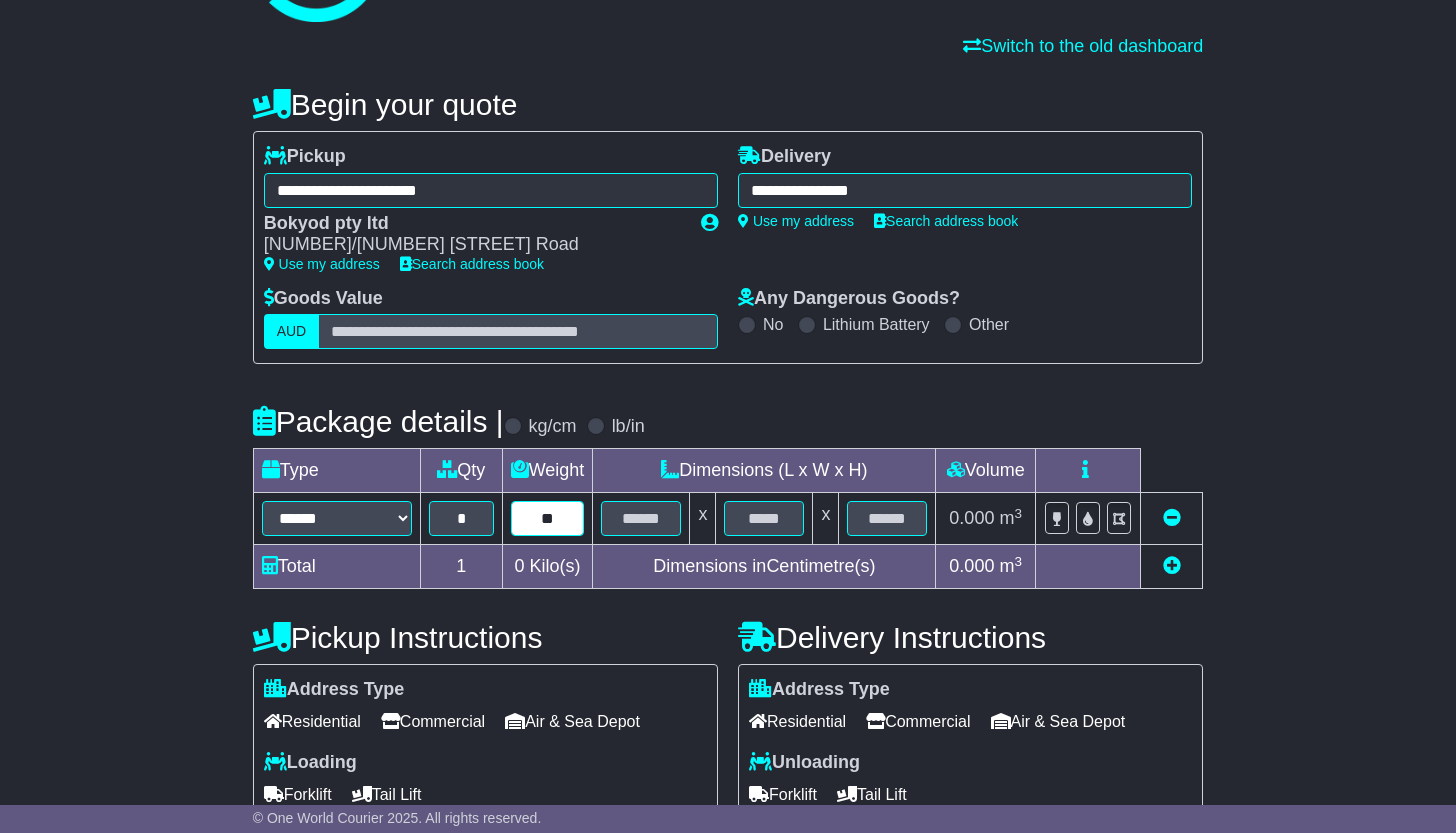 type on "**" 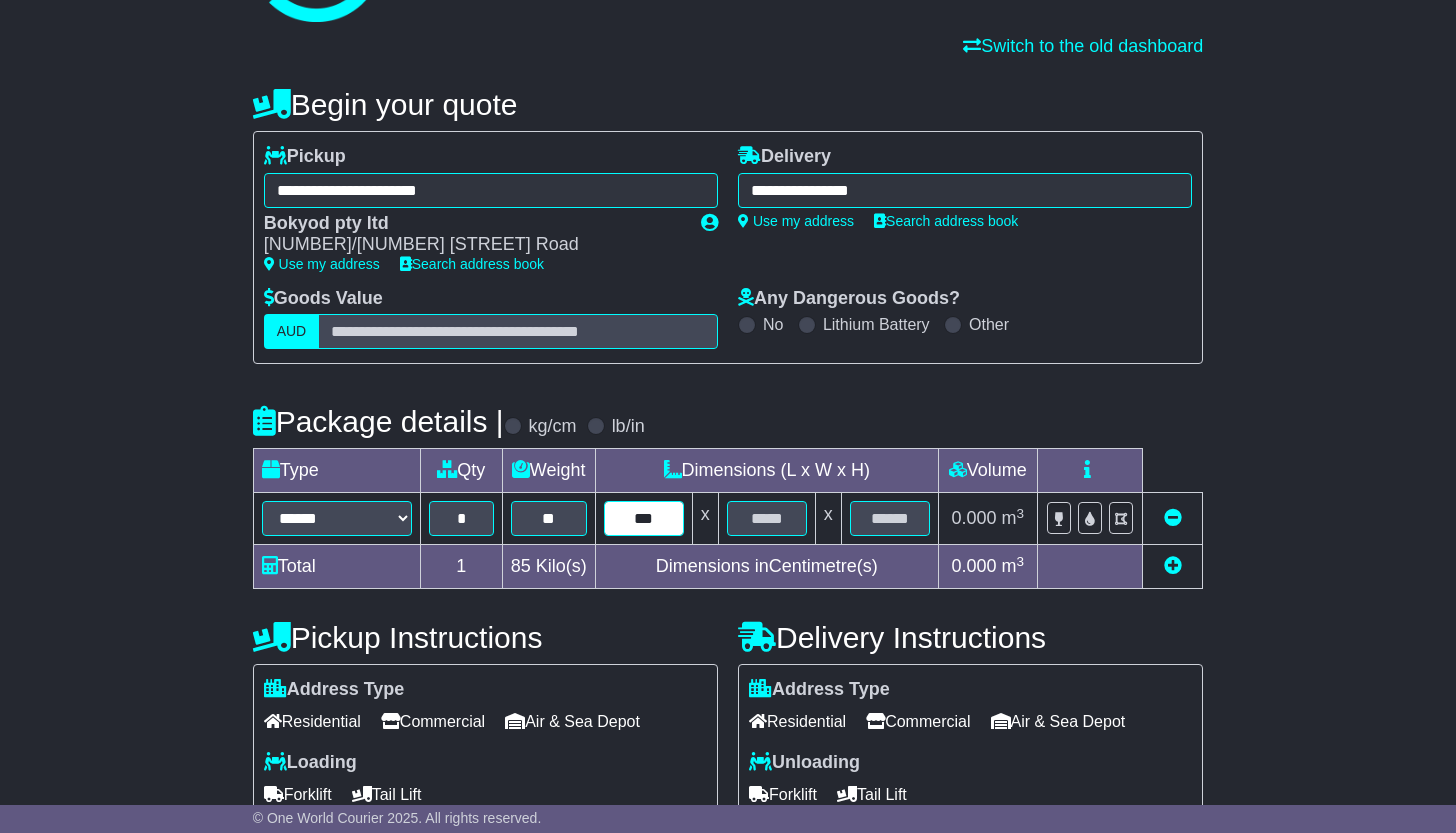 type on "***" 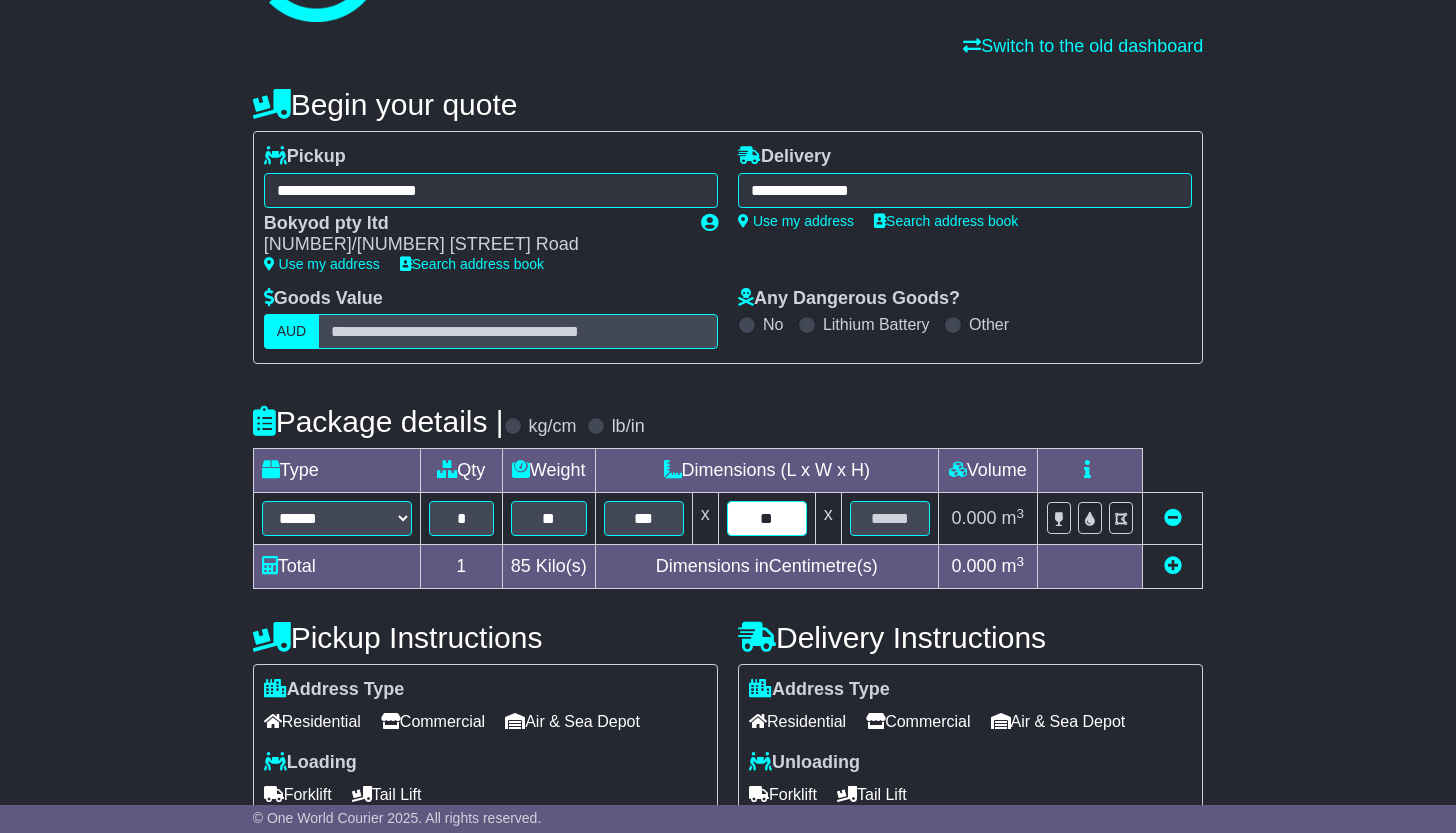 type on "**" 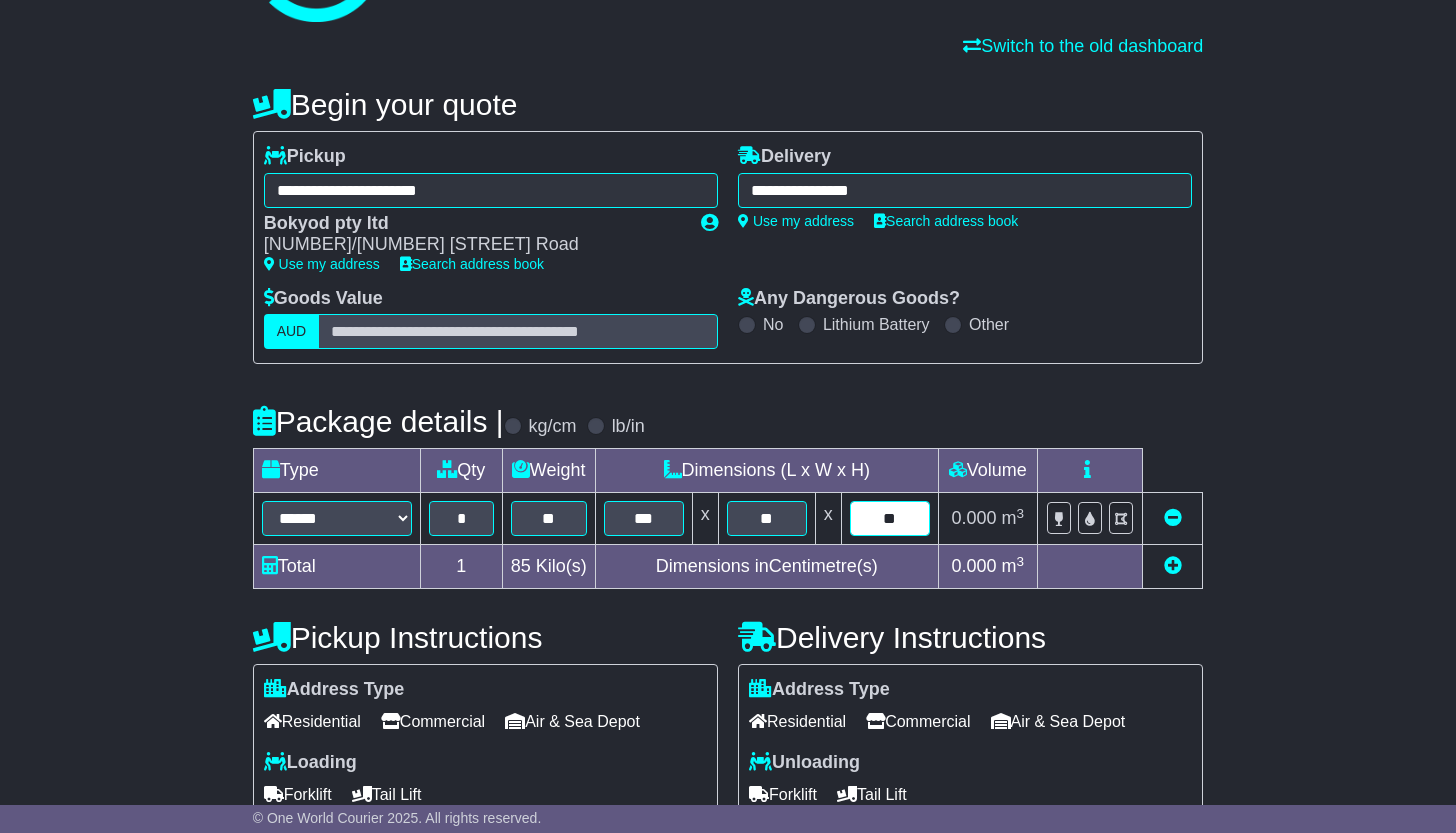 type on "**" 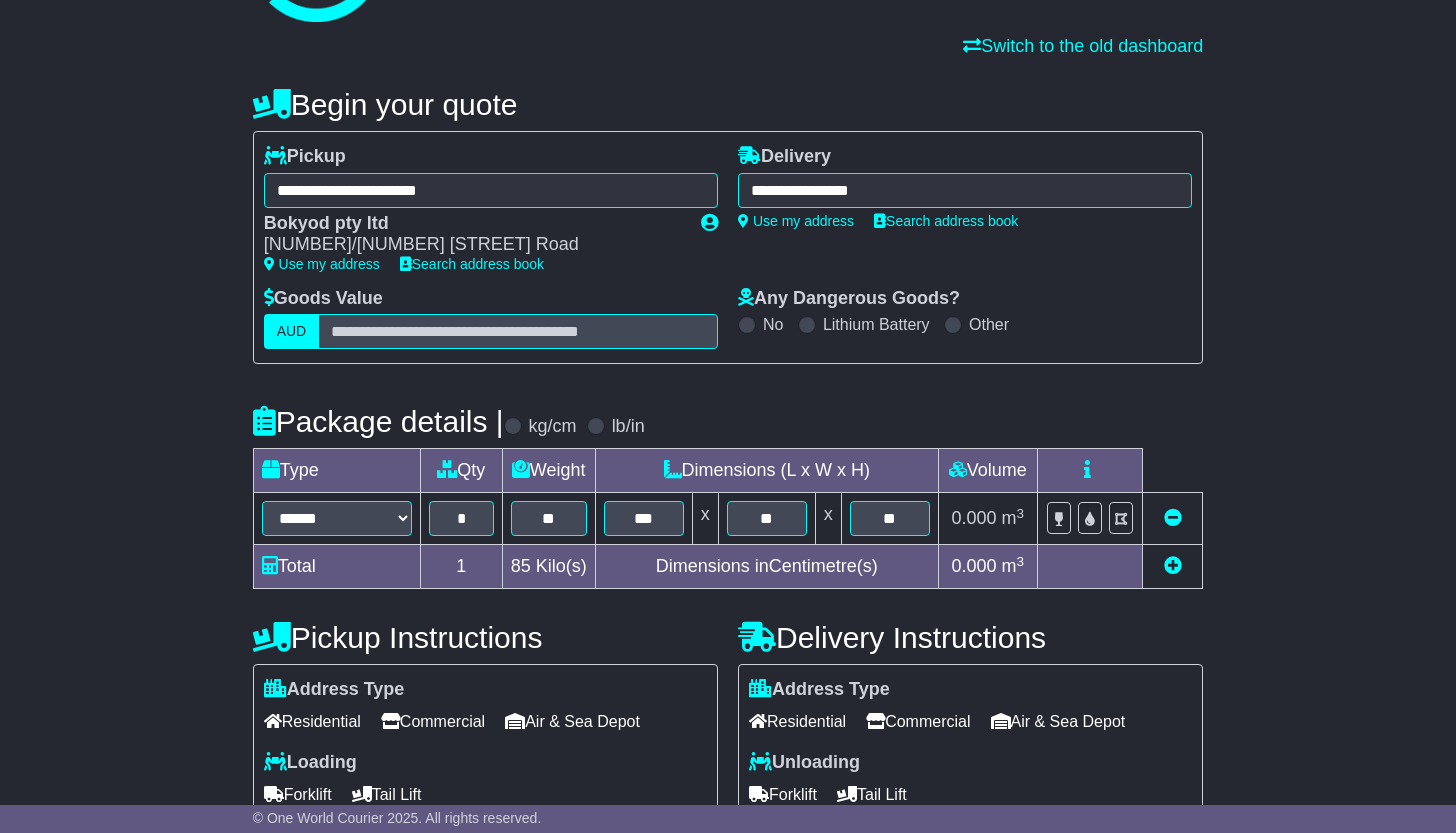 click at bounding box center (1173, 565) 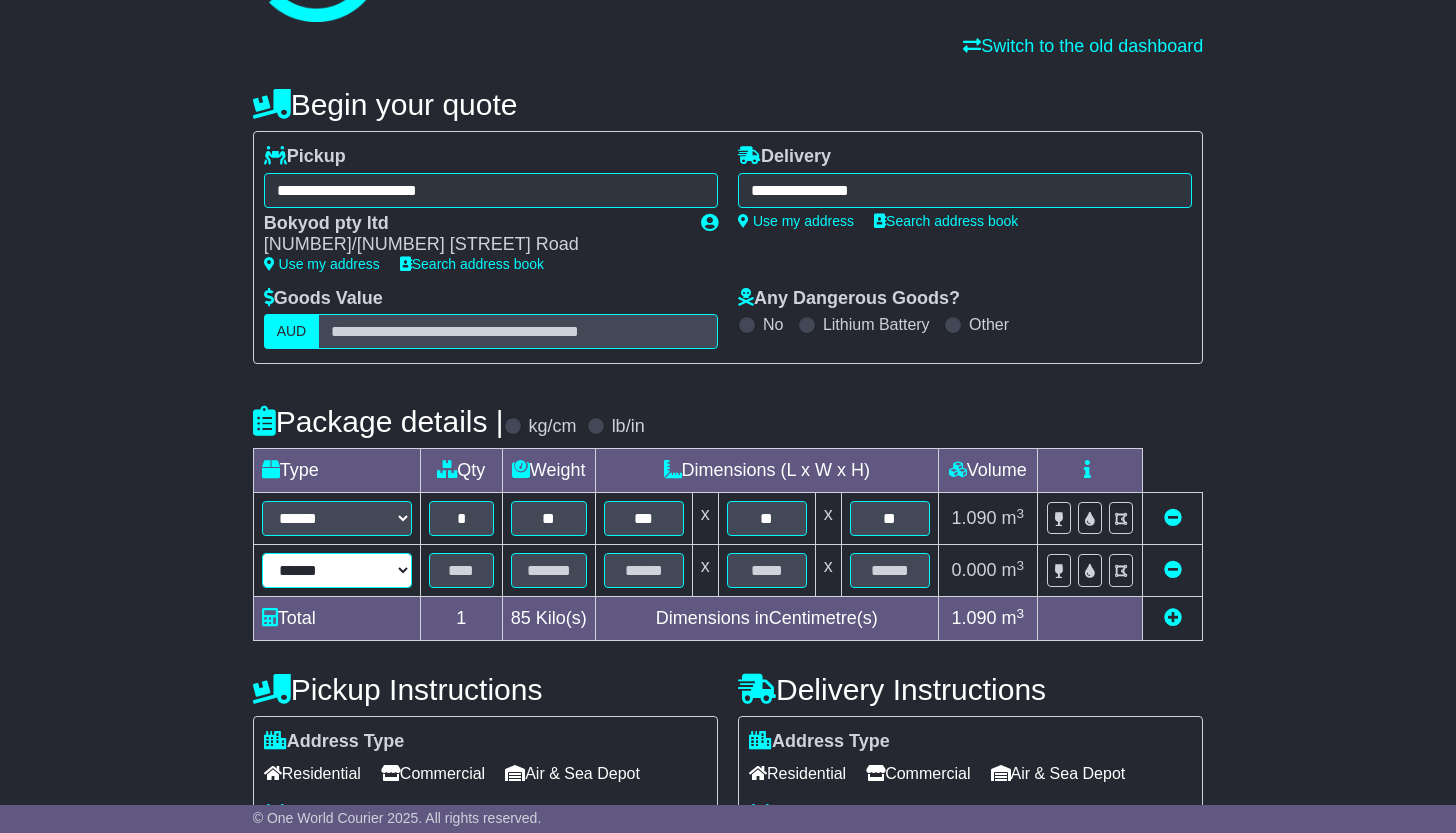 select on "*****" 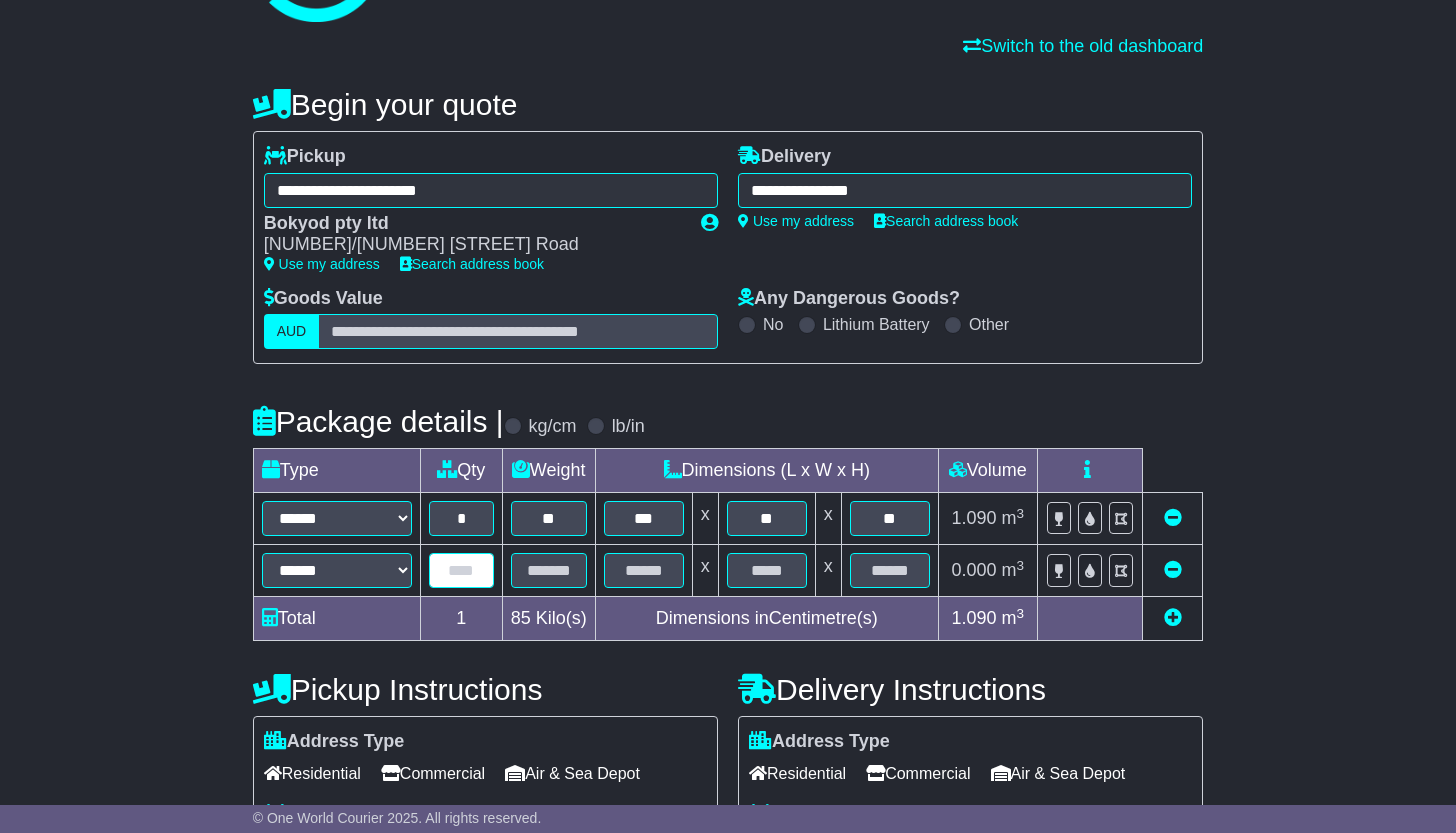 click at bounding box center (461, 570) 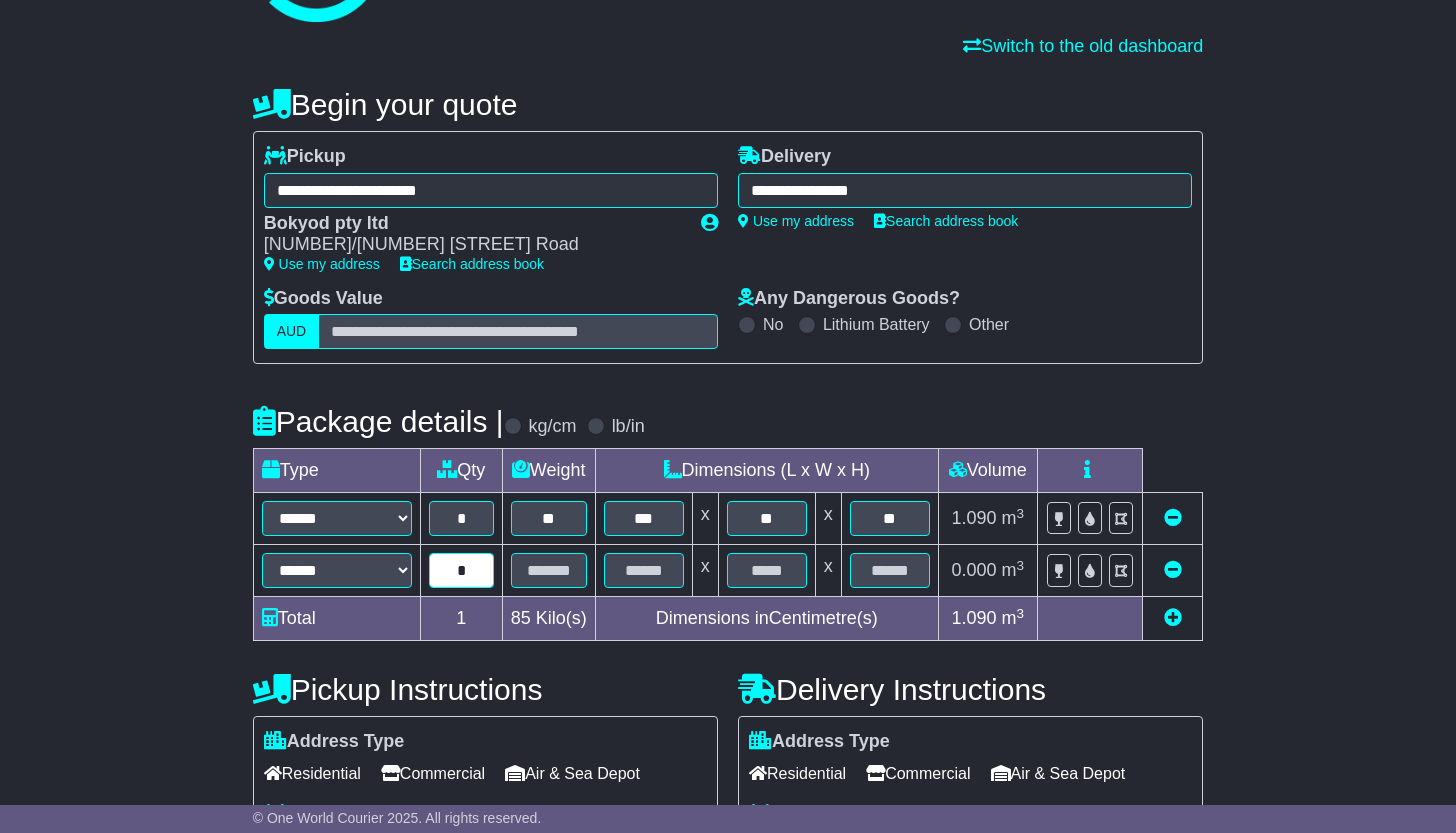 type on "*" 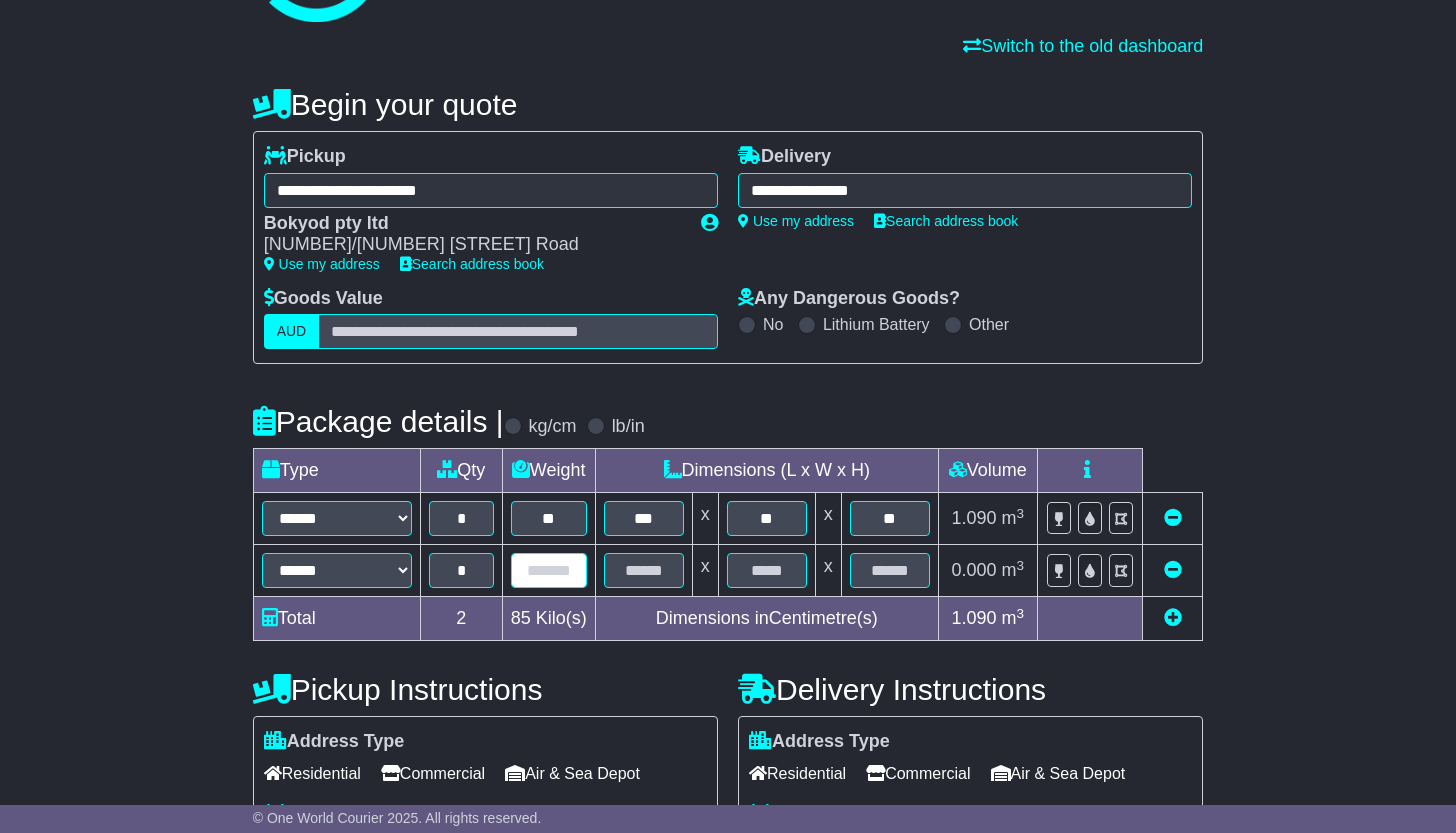 click at bounding box center (549, 570) 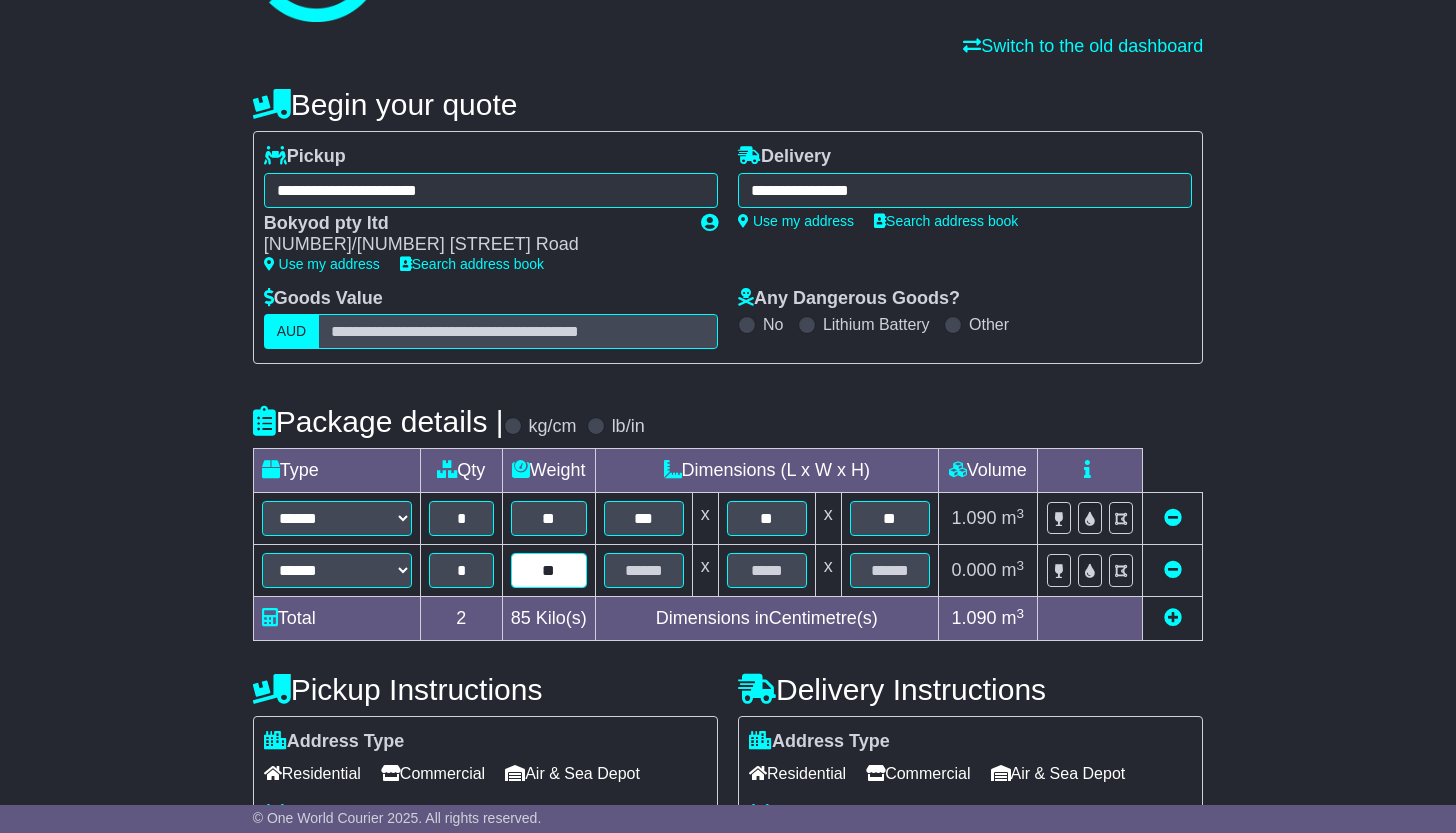 type on "**" 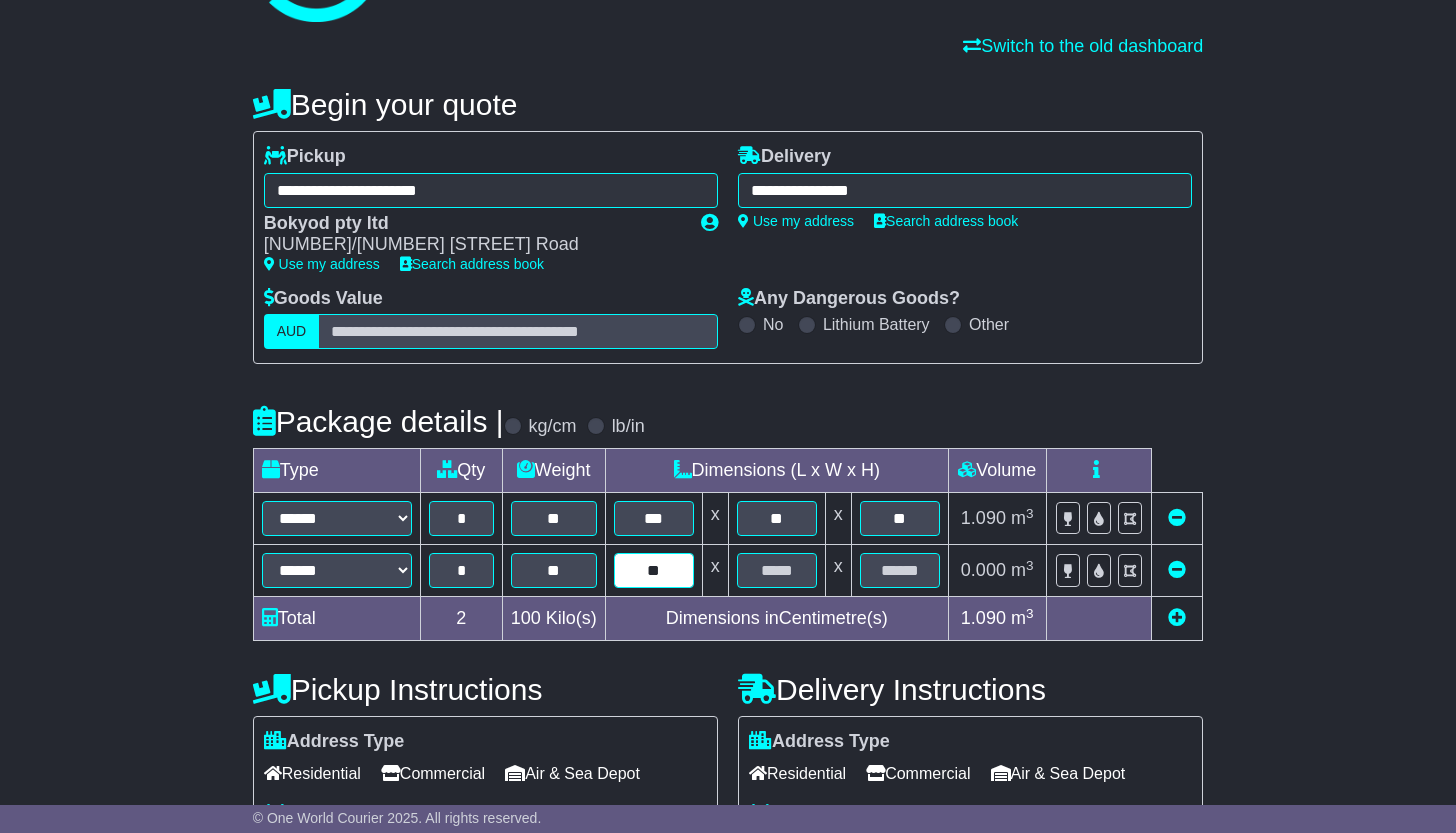 type on "**" 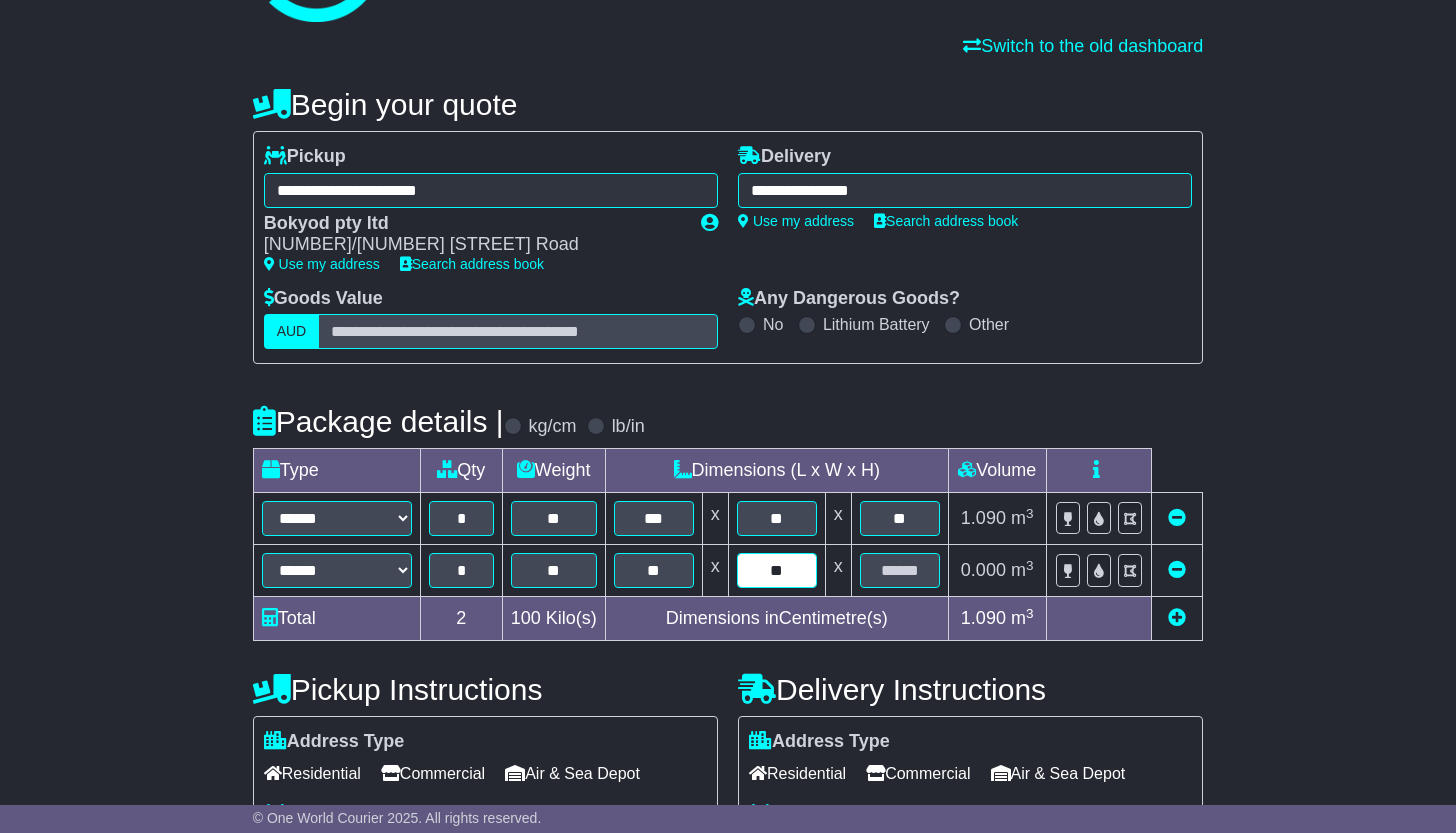 type on "**" 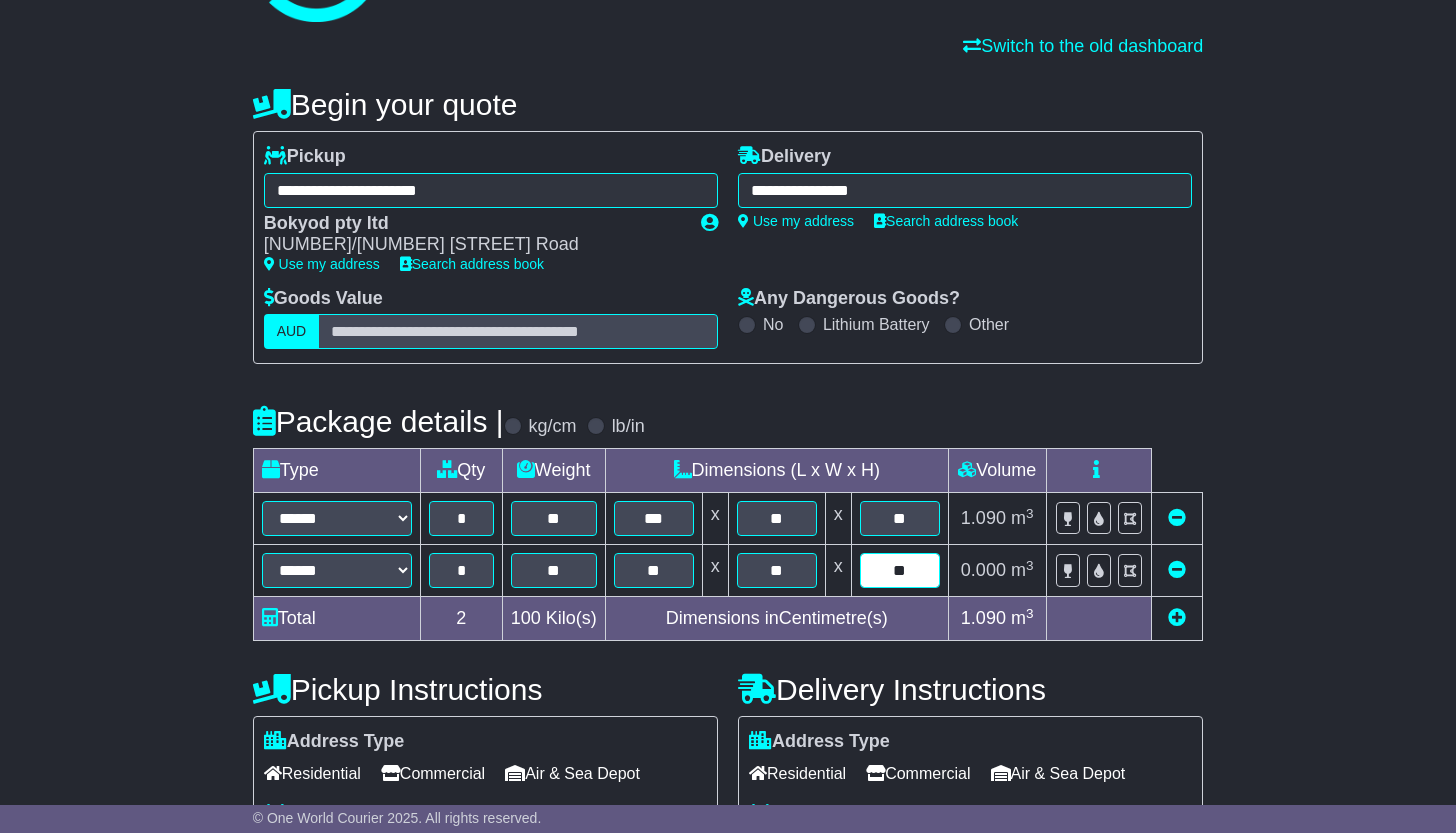 type on "**" 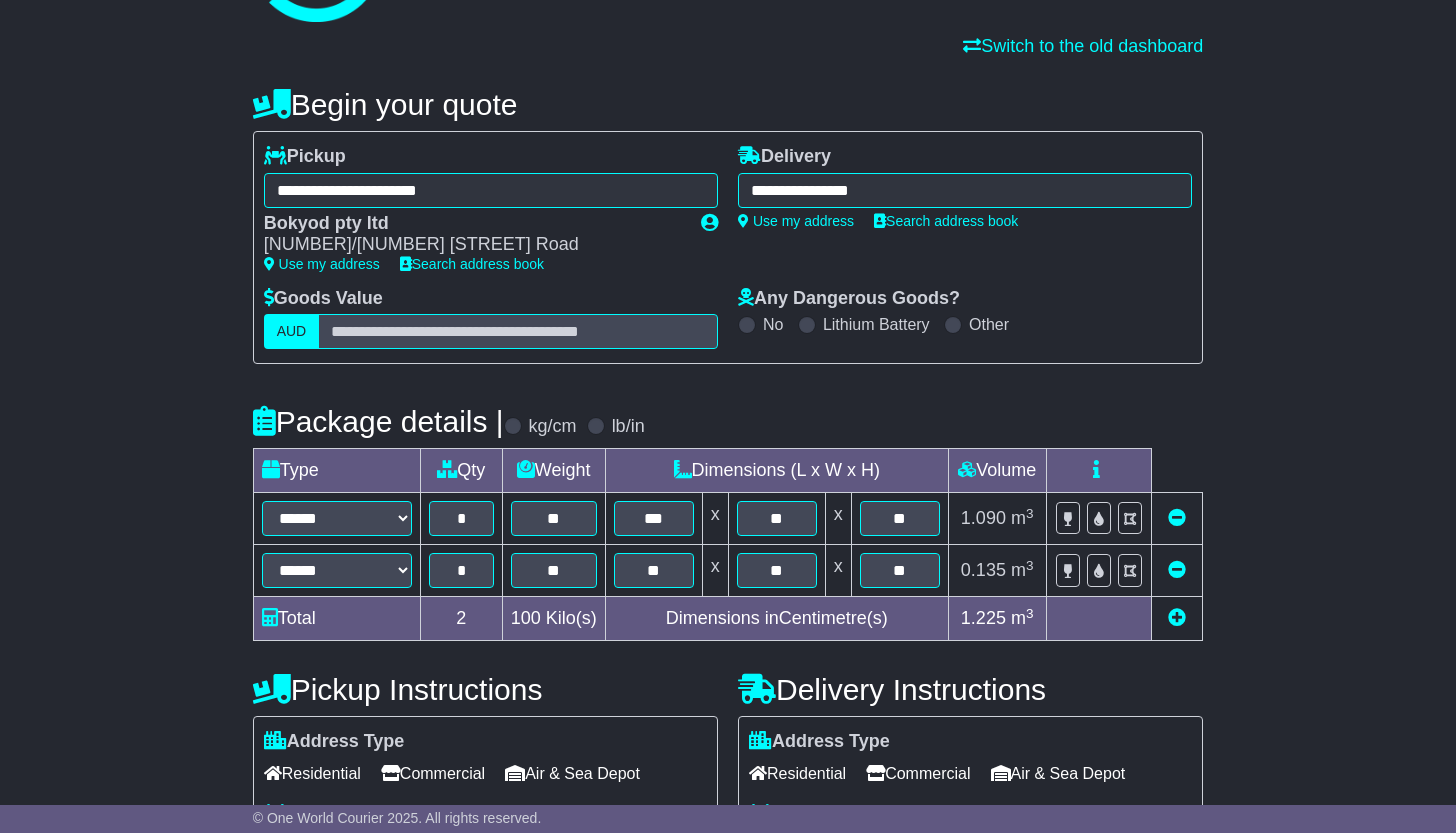 click on "**********" at bounding box center (728, 616) 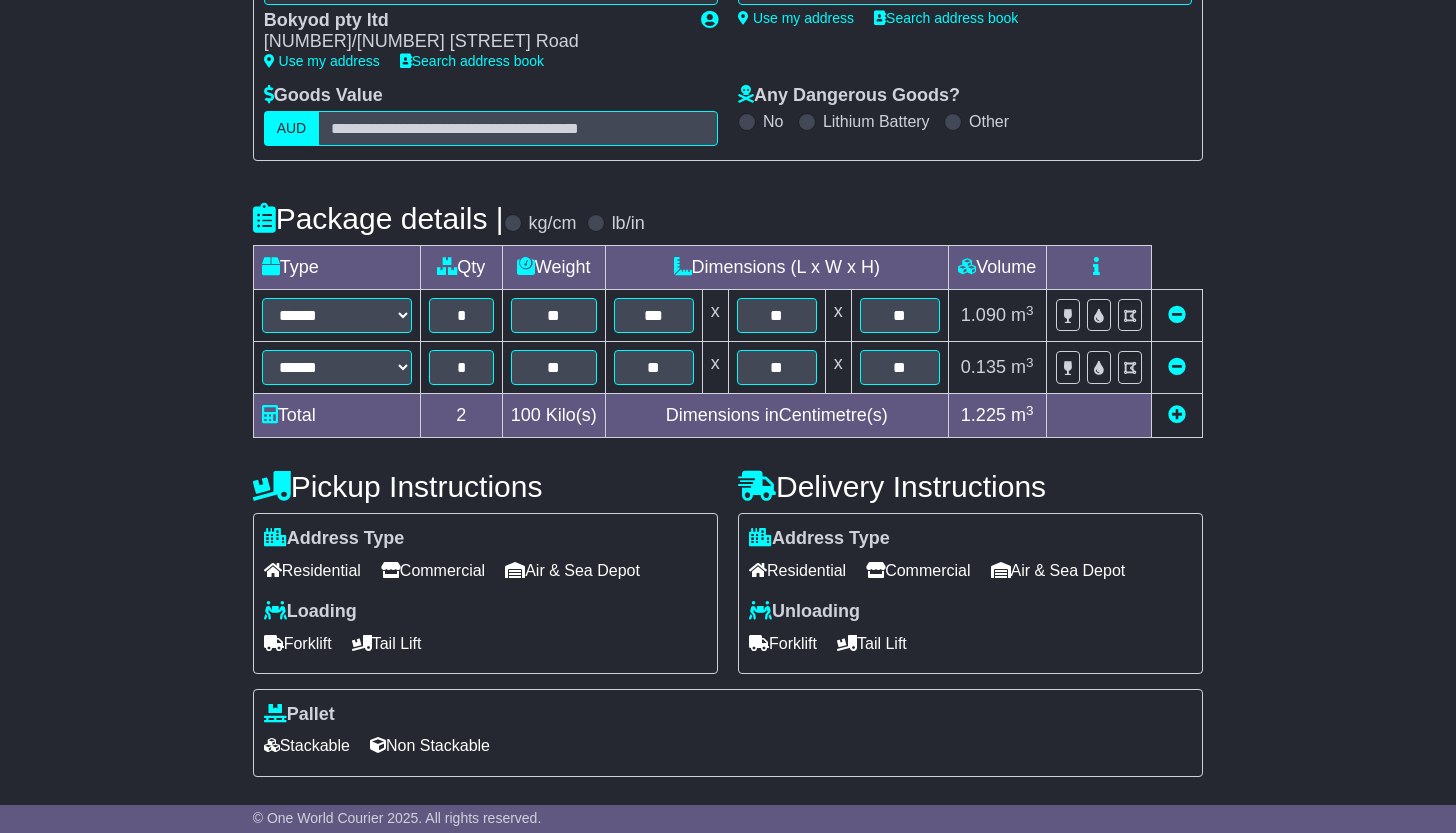 scroll, scrollTop: 344, scrollLeft: 0, axis: vertical 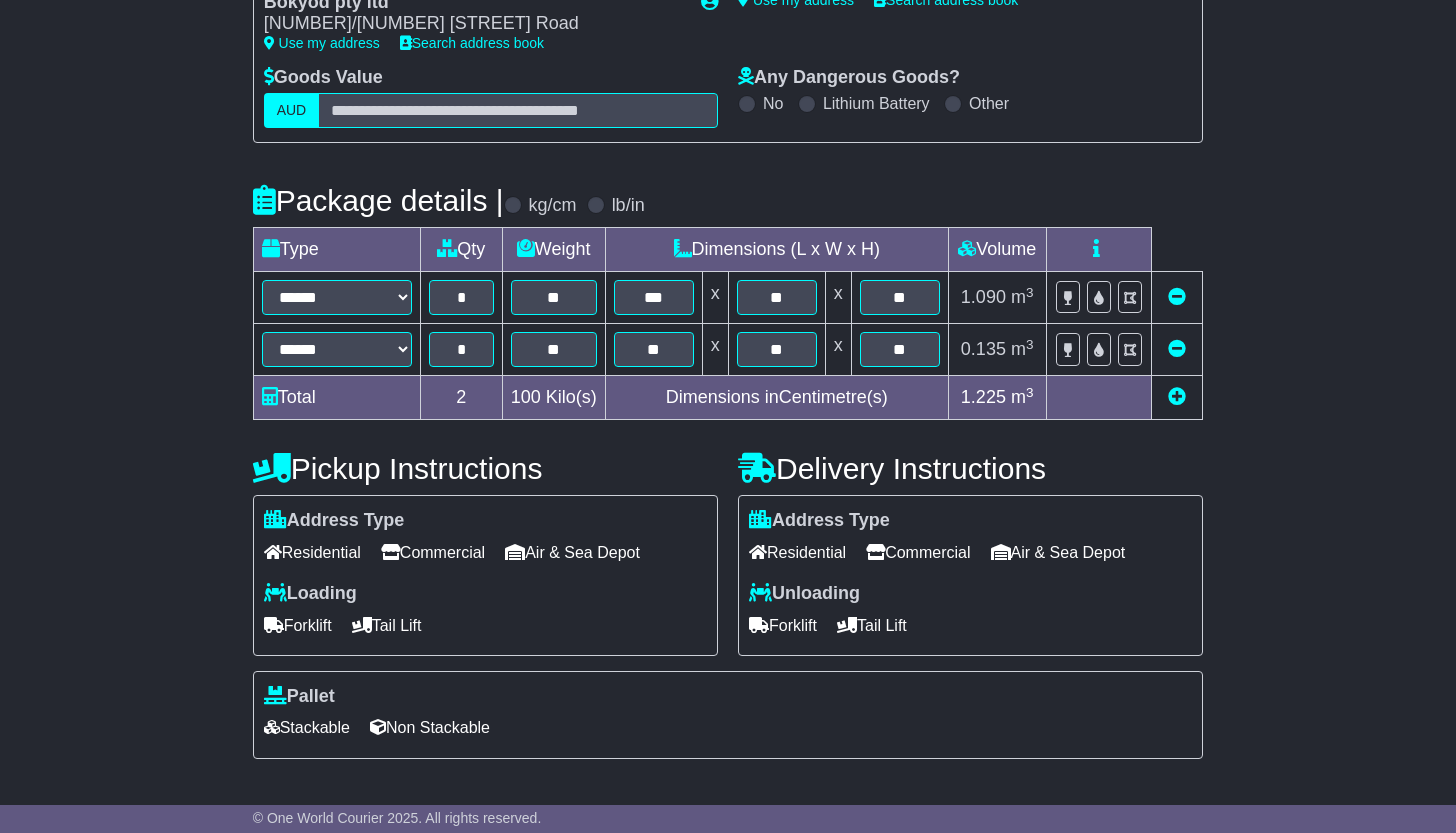 click on "Tail Lift" at bounding box center (872, 625) 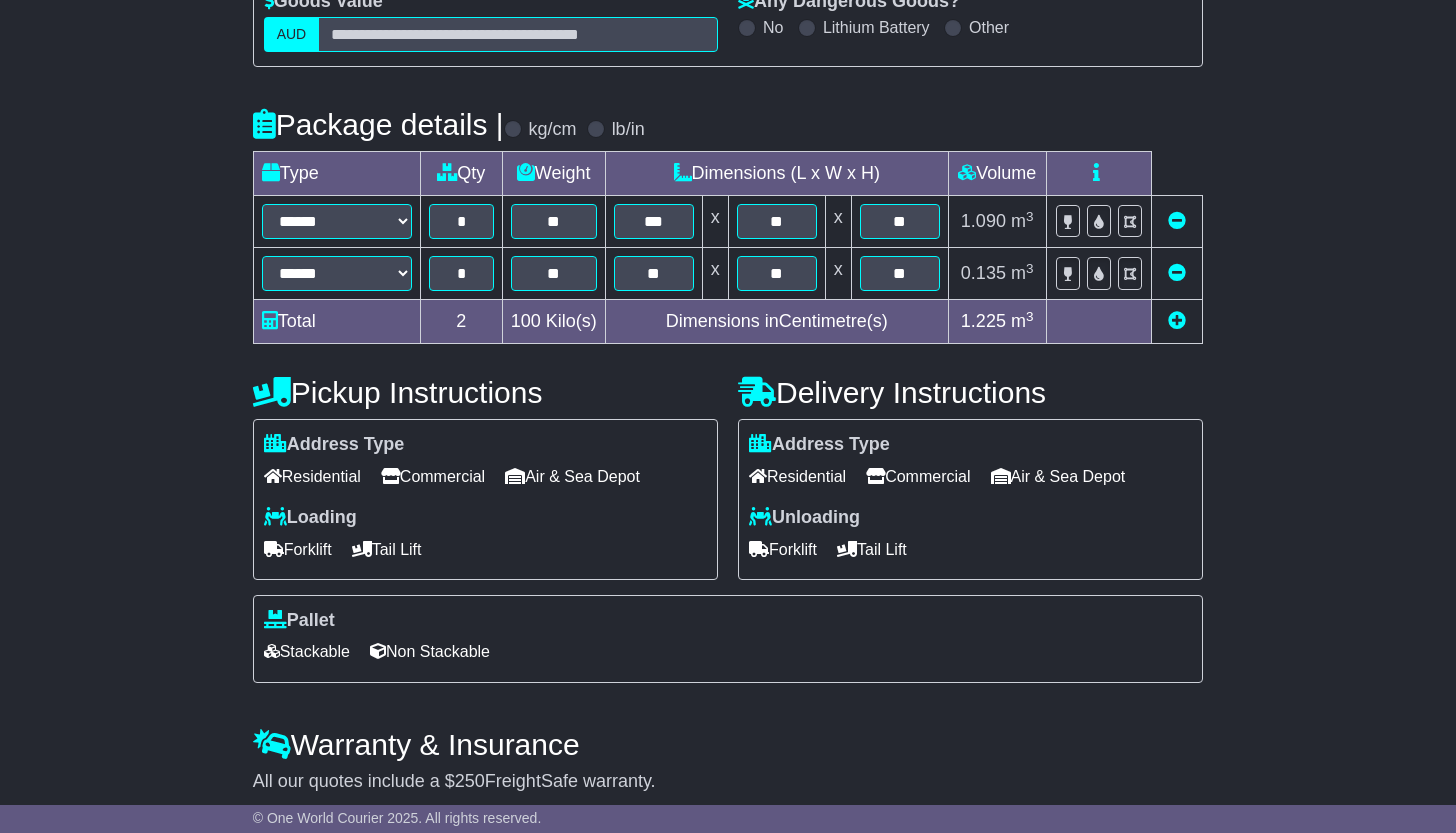 scroll, scrollTop: 421, scrollLeft: 0, axis: vertical 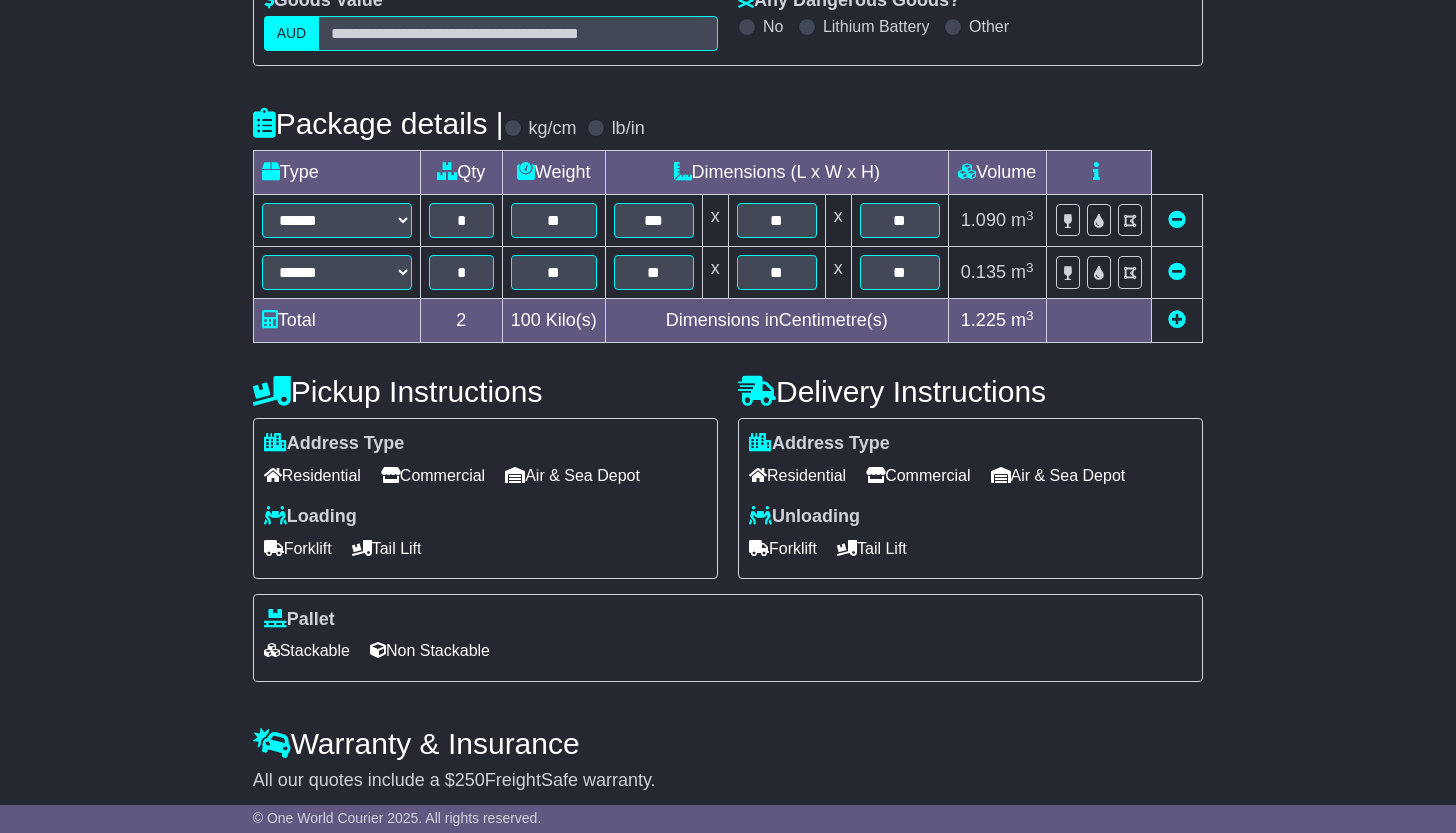 click on "Forklift" at bounding box center [298, 548] 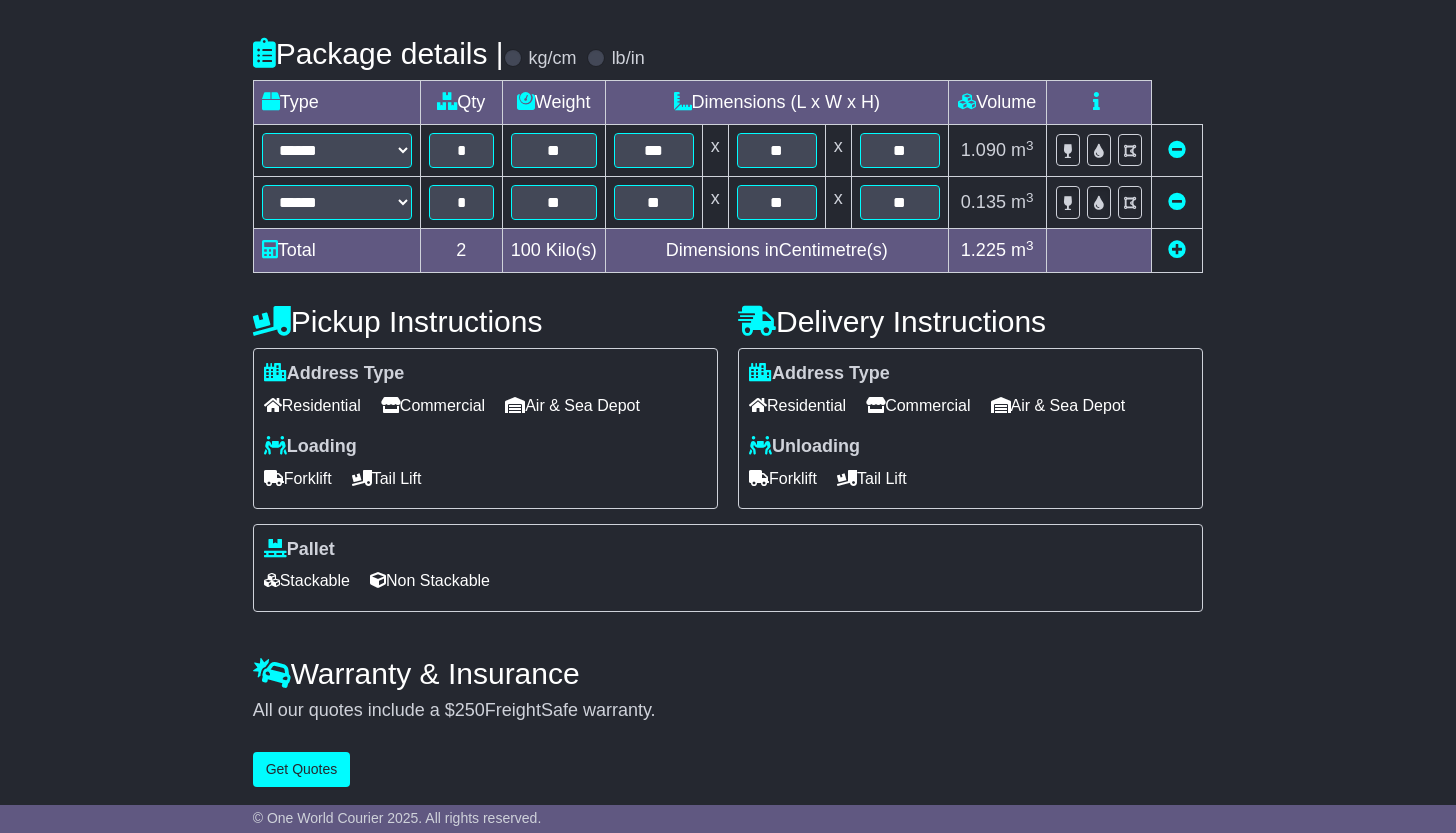 scroll, scrollTop: 490, scrollLeft: 0, axis: vertical 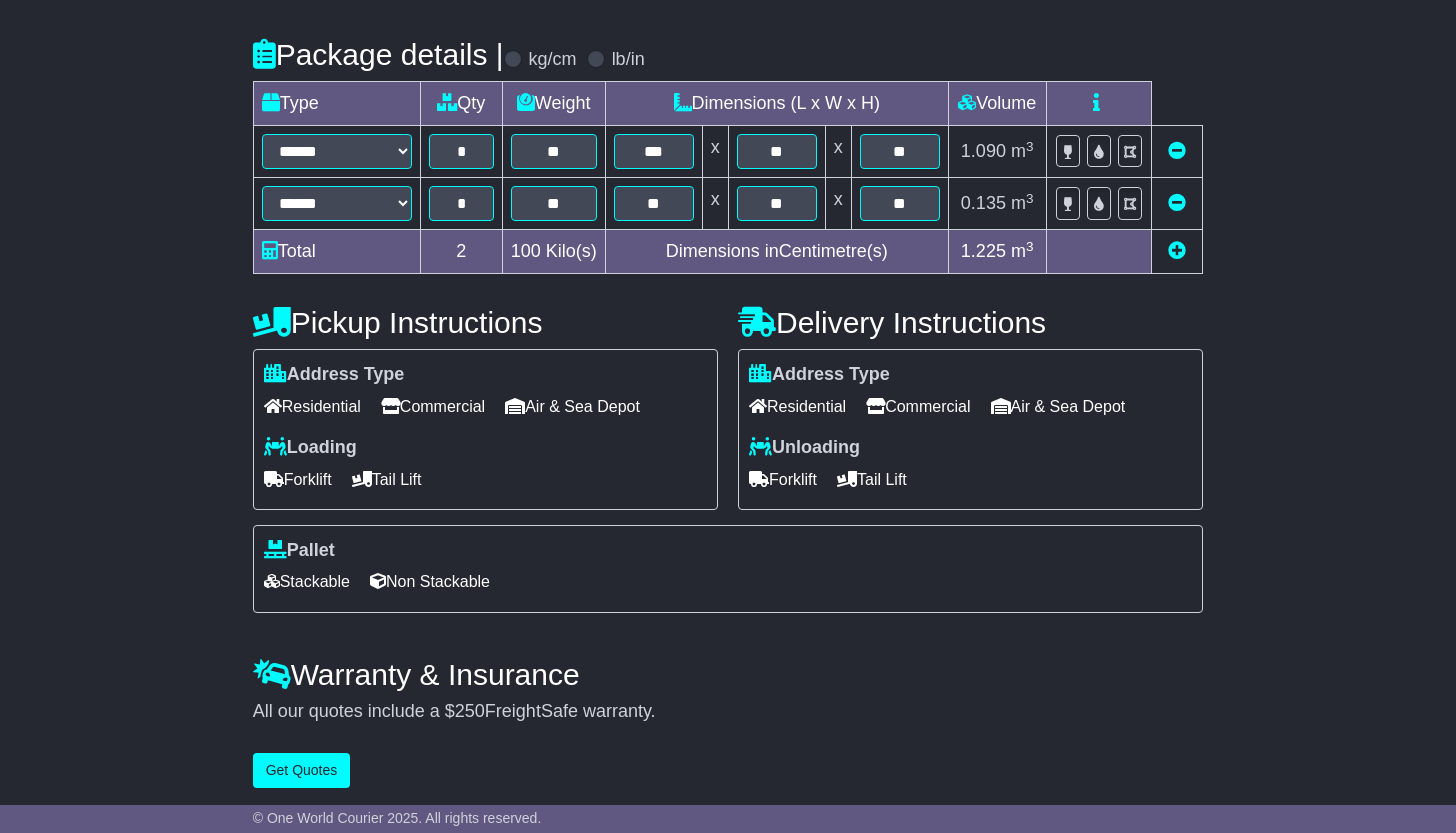 click on "Stackable" at bounding box center [307, 581] 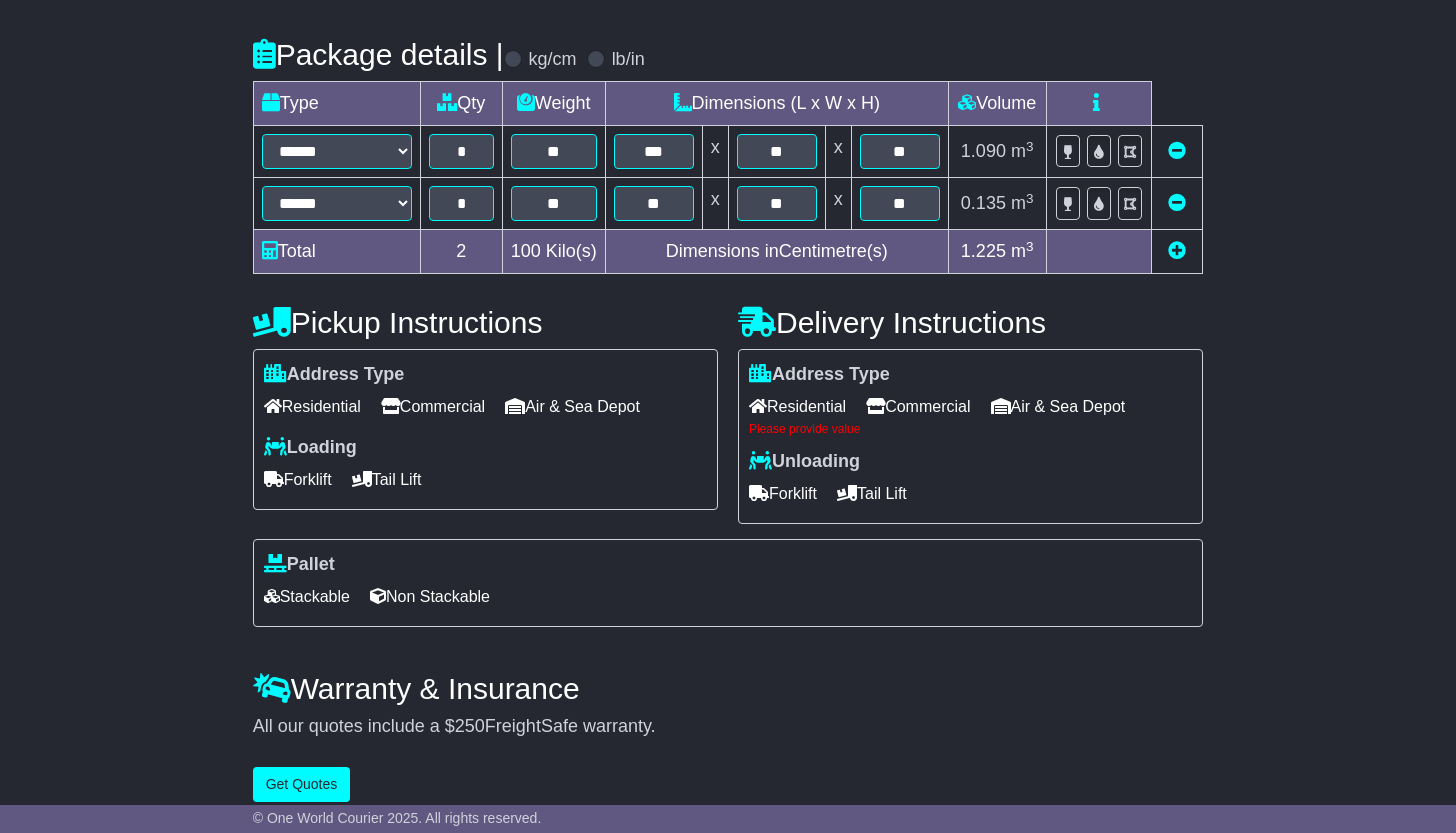 click on "Residential" at bounding box center [797, 406] 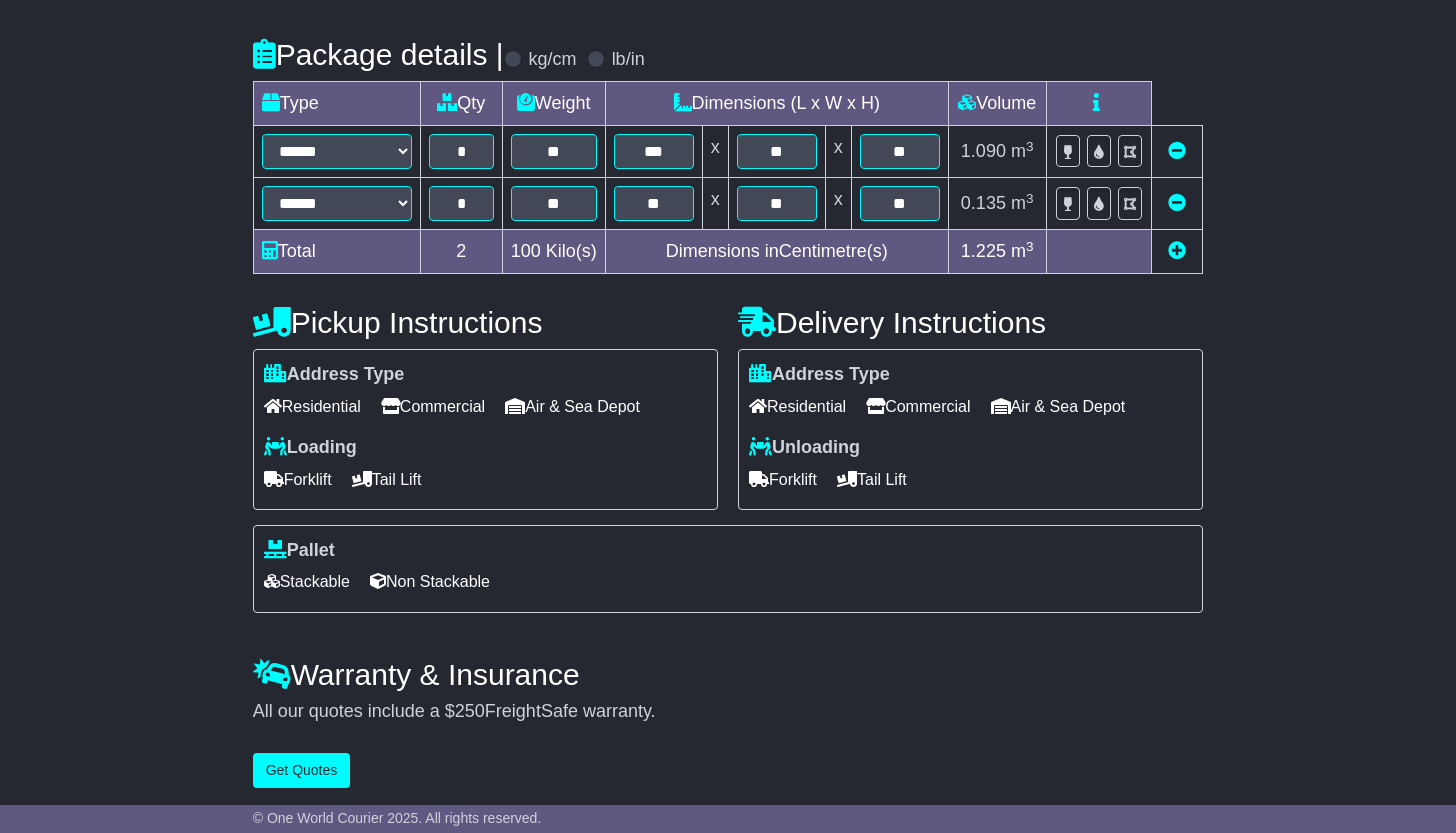 click on "Get Quotes" at bounding box center [302, 770] 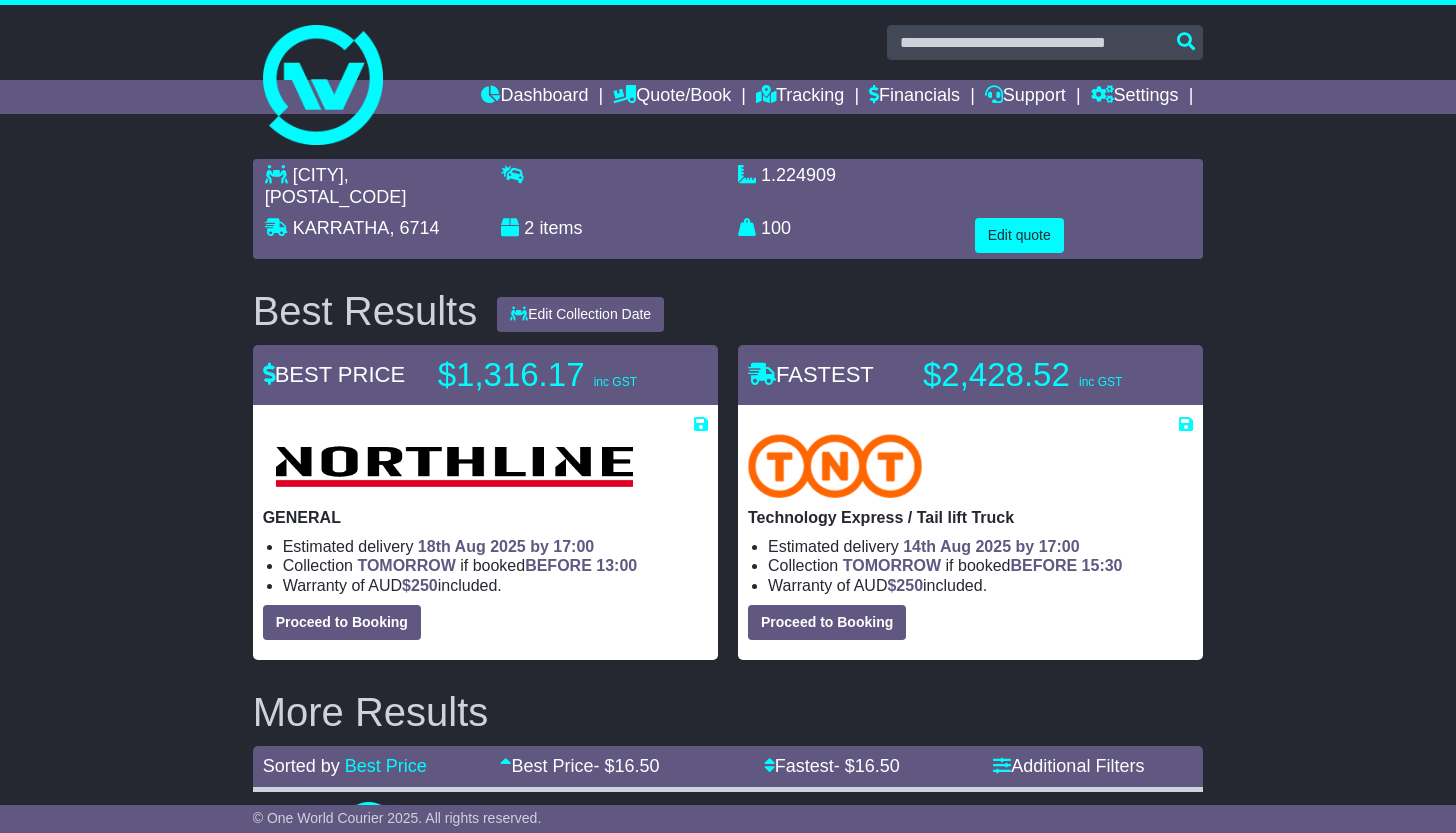 scroll, scrollTop: 0, scrollLeft: 0, axis: both 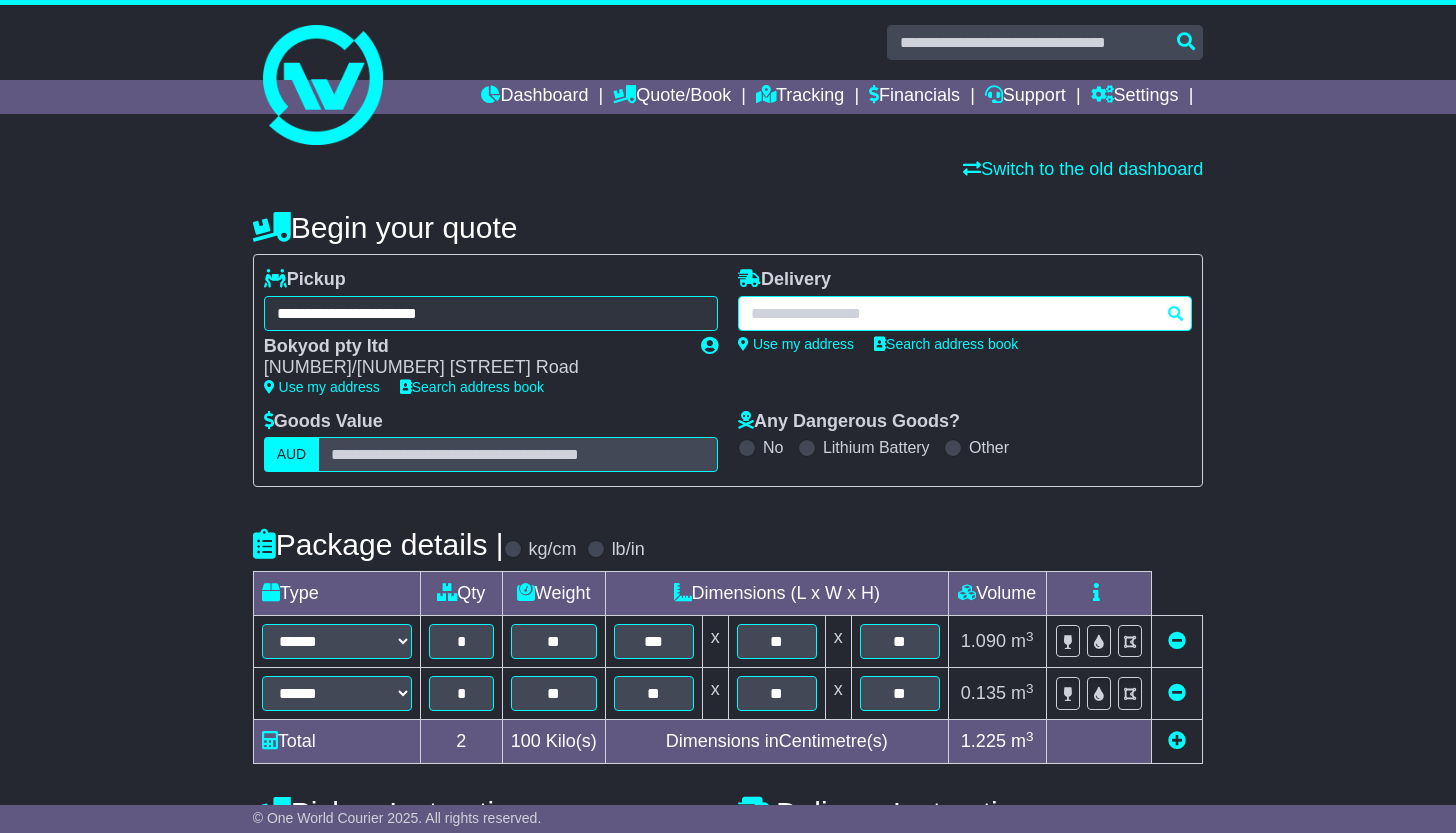 click on "**********" at bounding box center (965, 313) 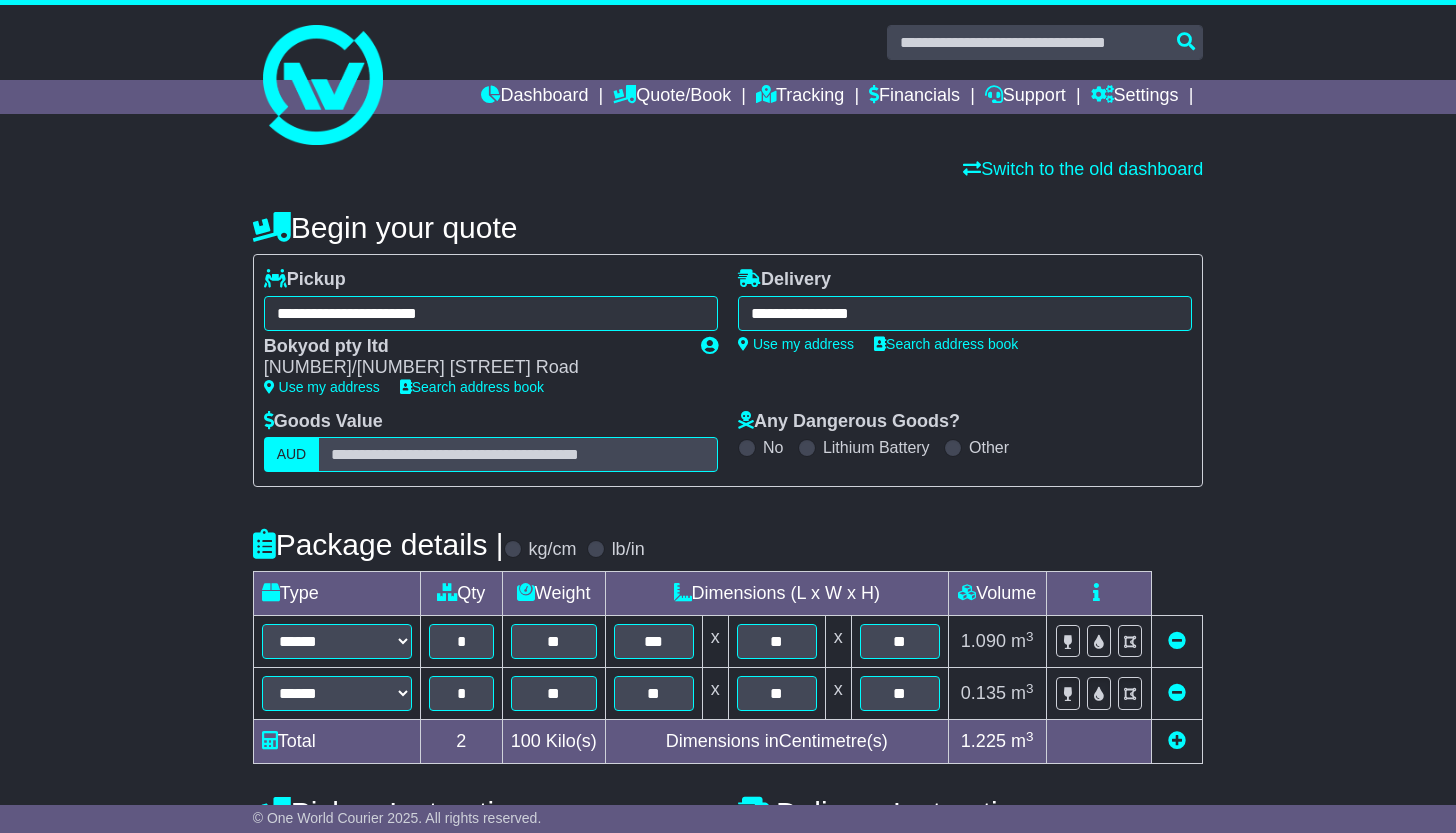 click on "**********" at bounding box center [965, 313] 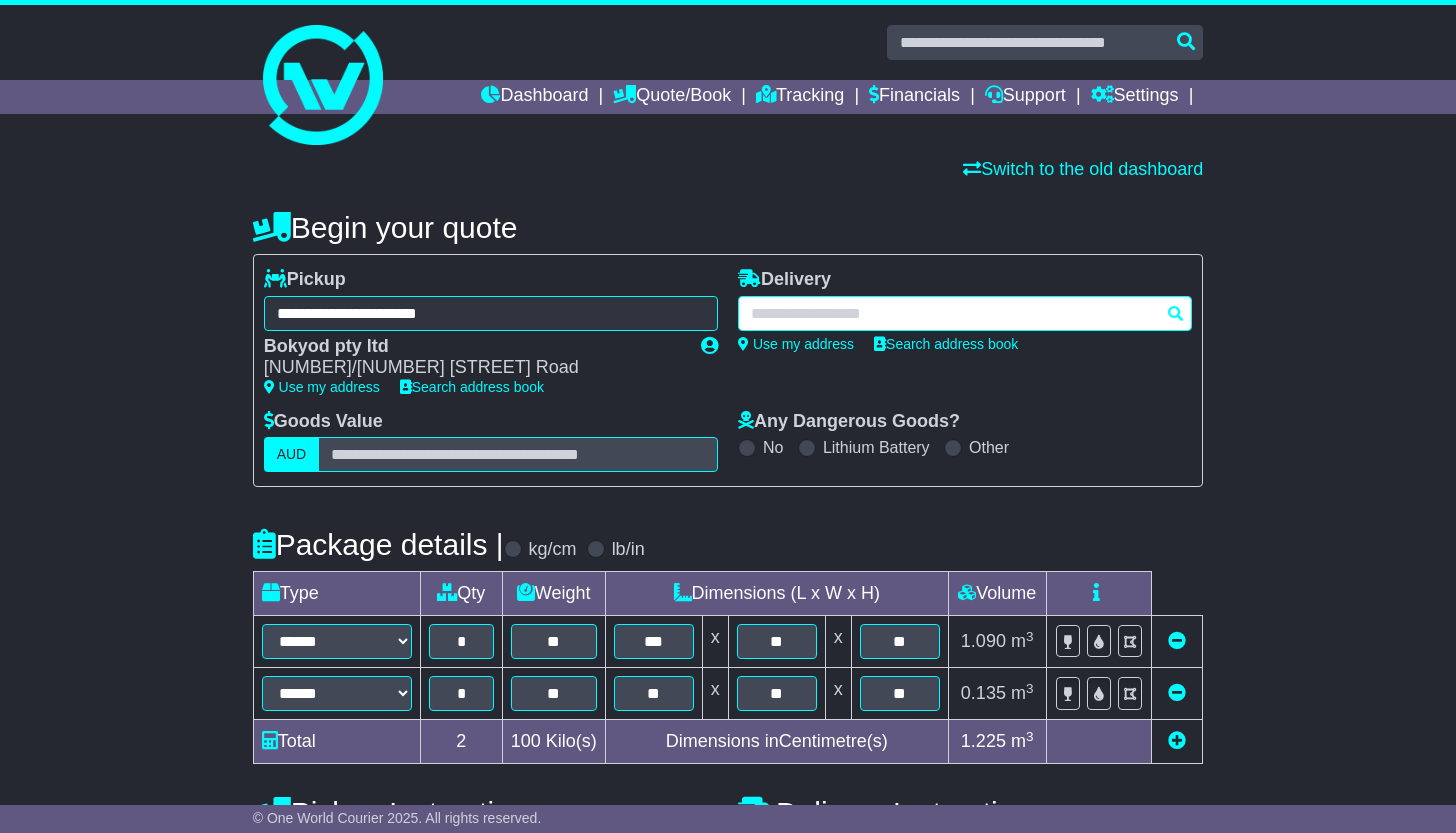 click at bounding box center [965, 313] 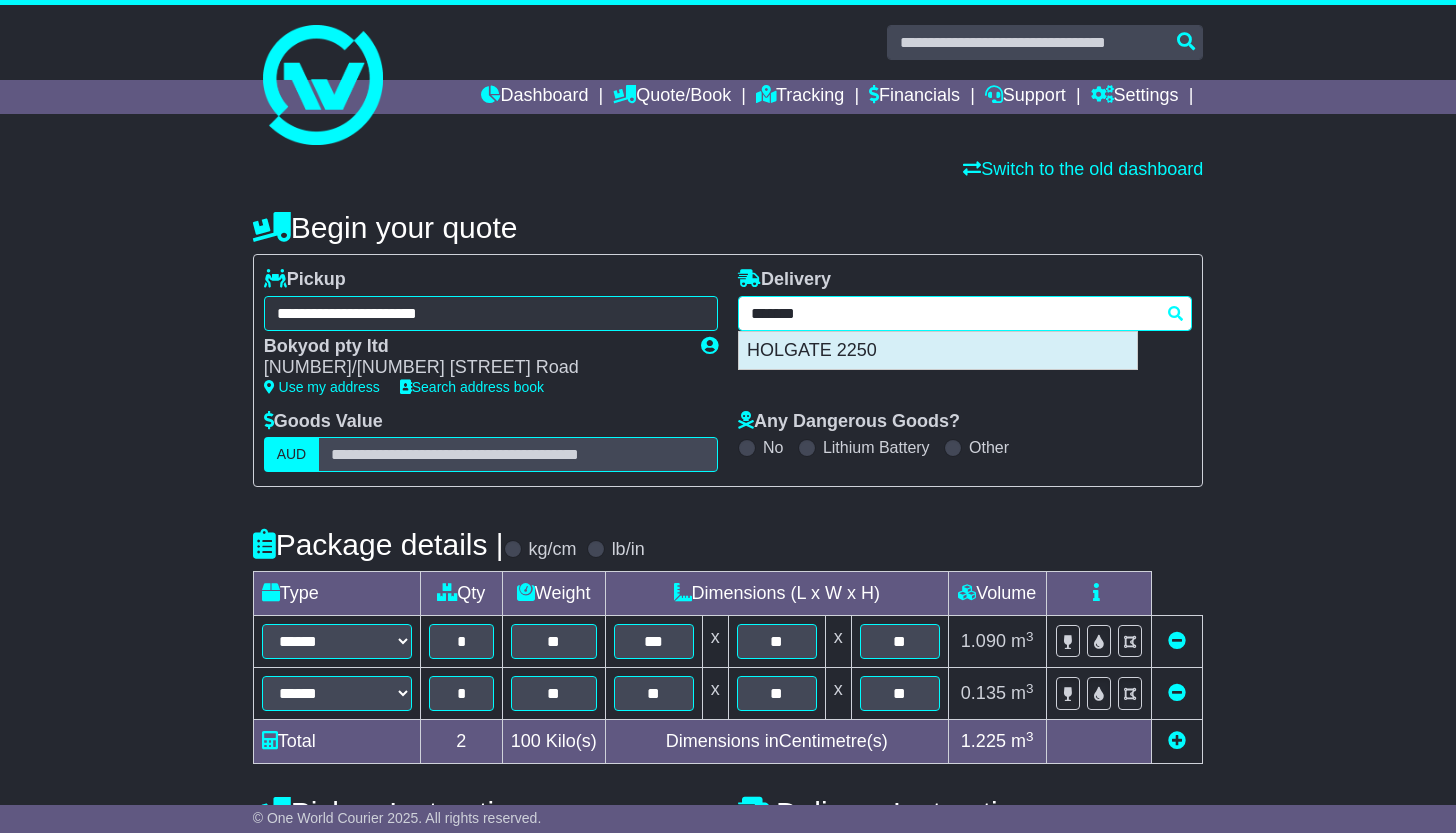 click on "HOLGATE 2250" at bounding box center [938, 351] 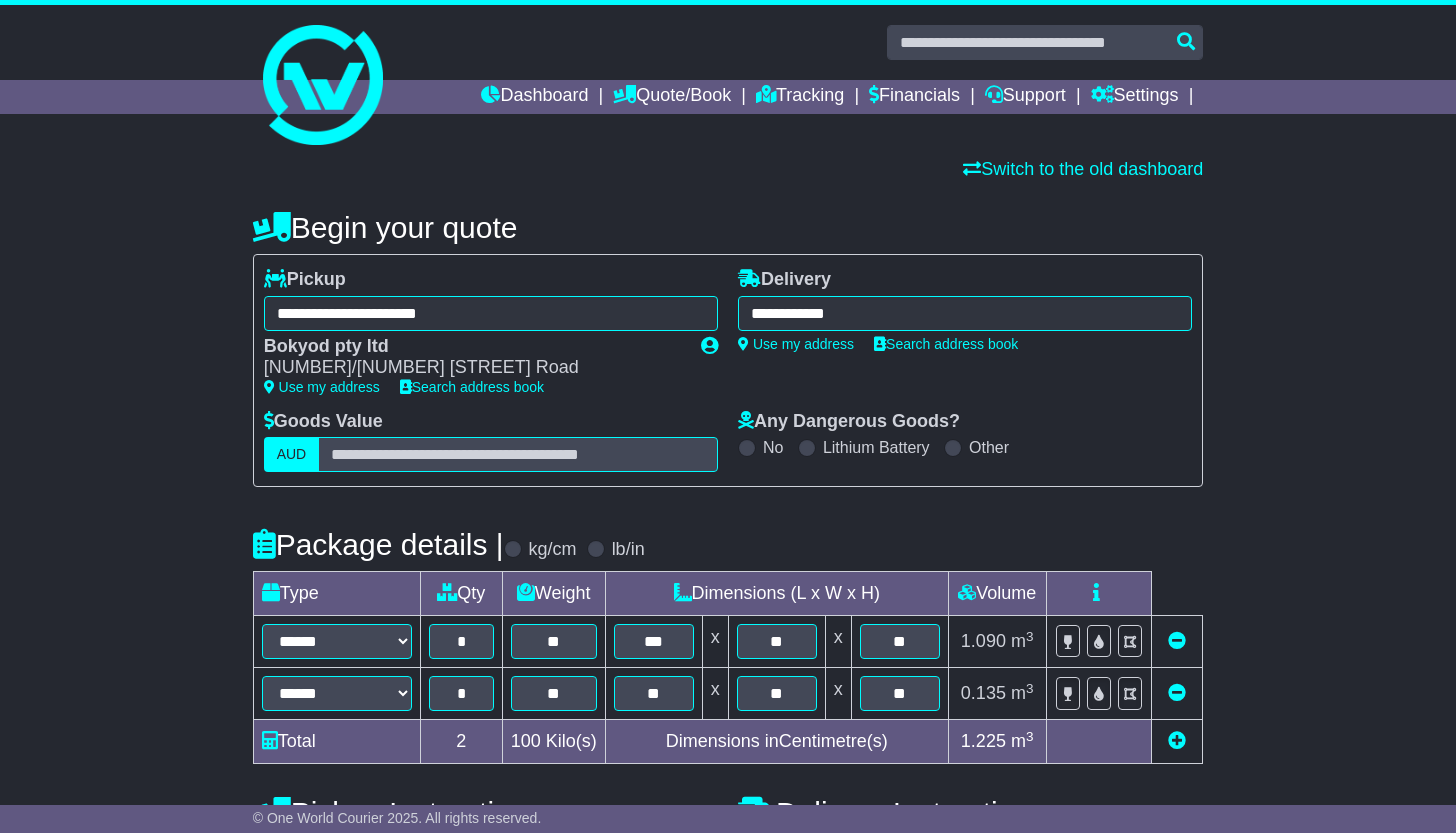 type on "**********" 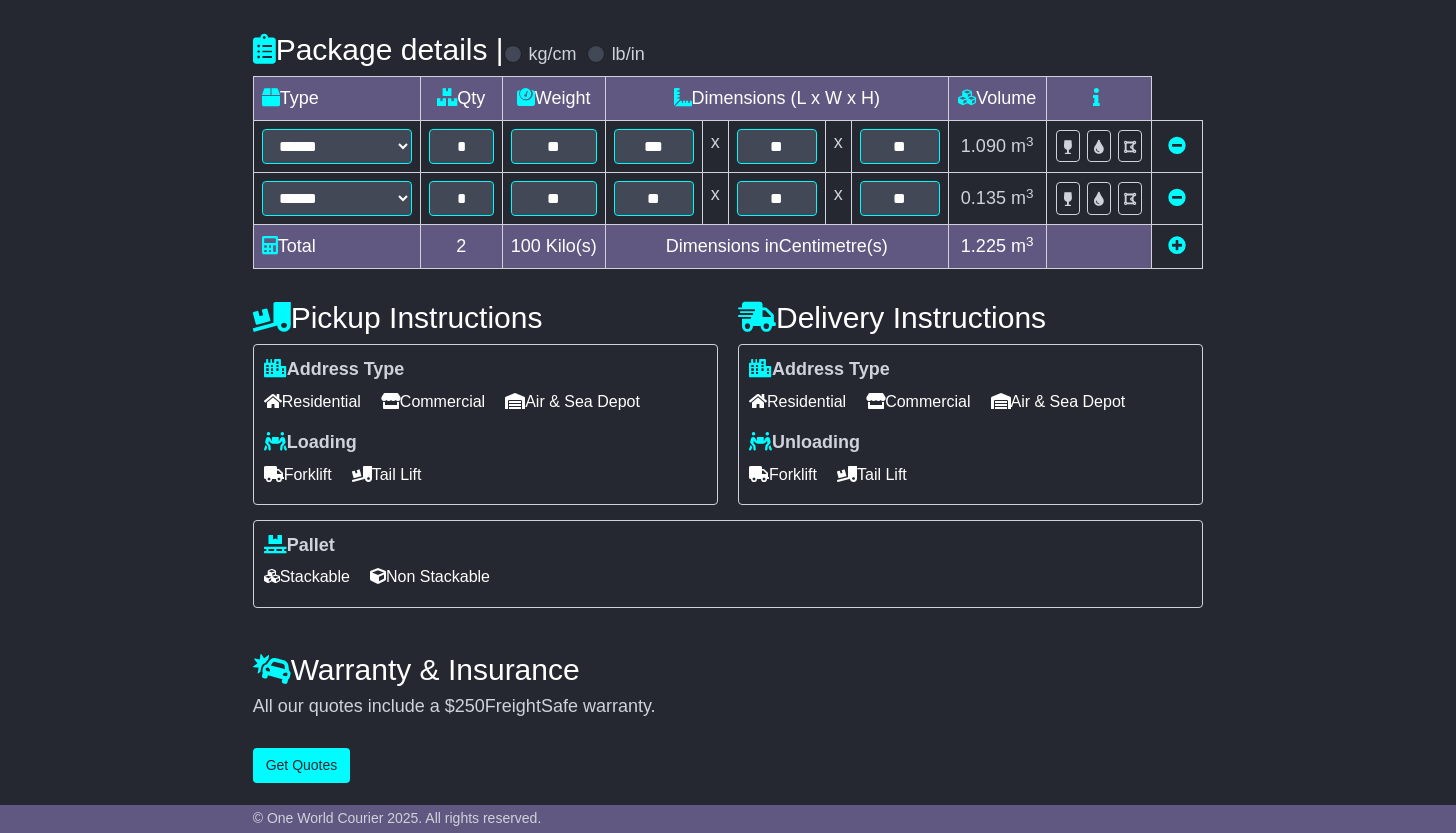 scroll, scrollTop: 494, scrollLeft: 0, axis: vertical 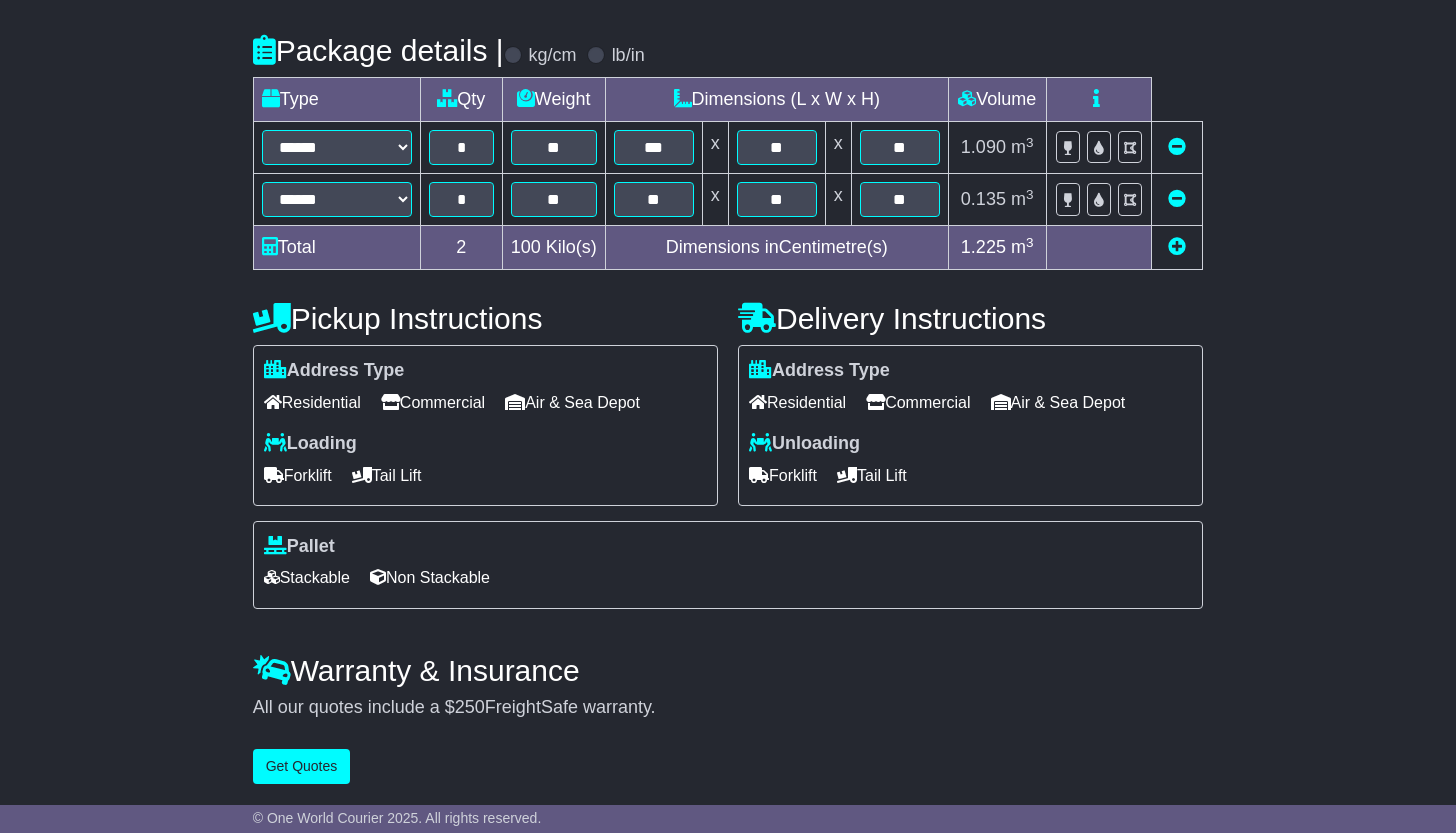 click on "Get Quotes" at bounding box center [302, 766] 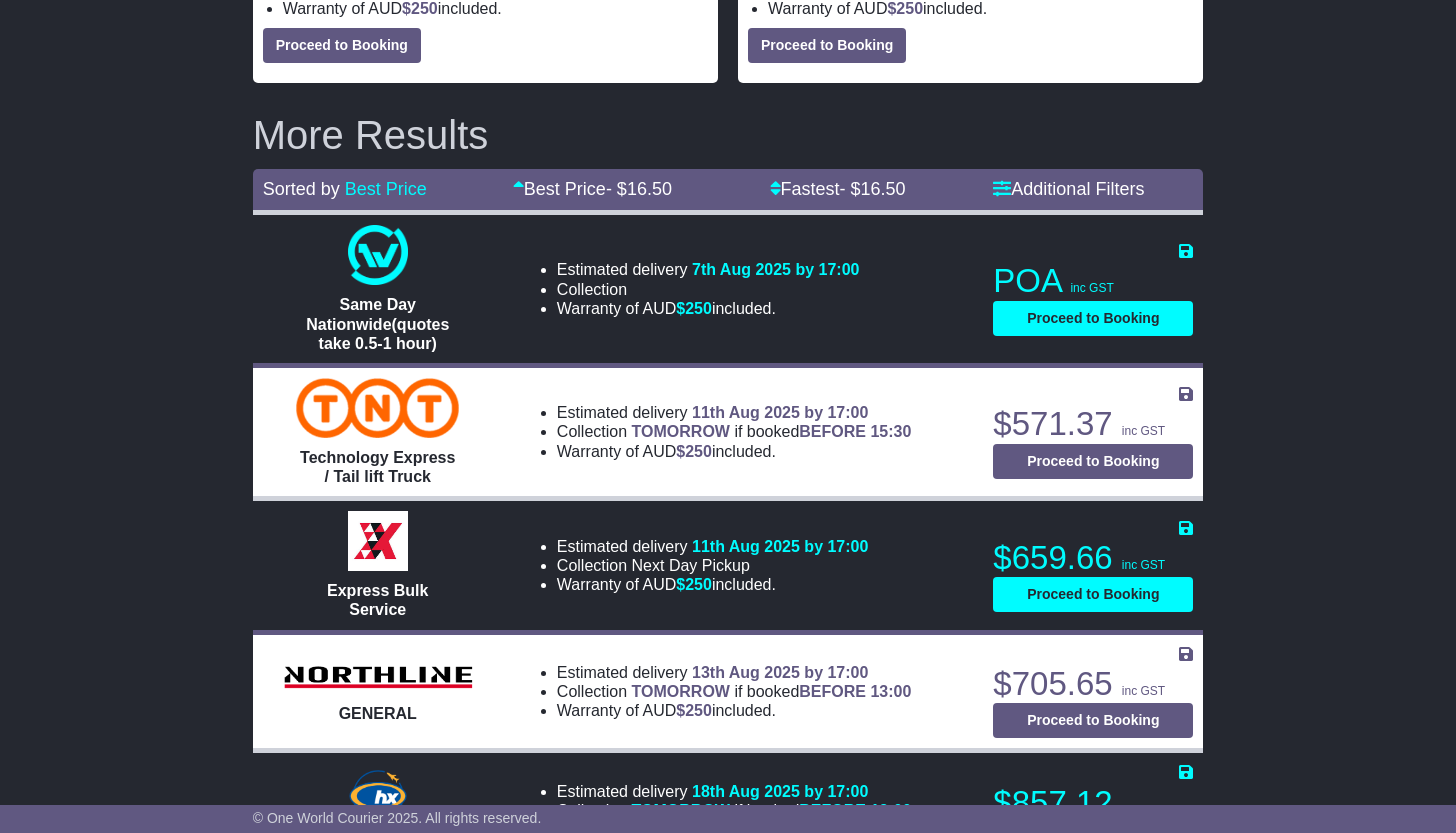 scroll, scrollTop: 581, scrollLeft: 0, axis: vertical 